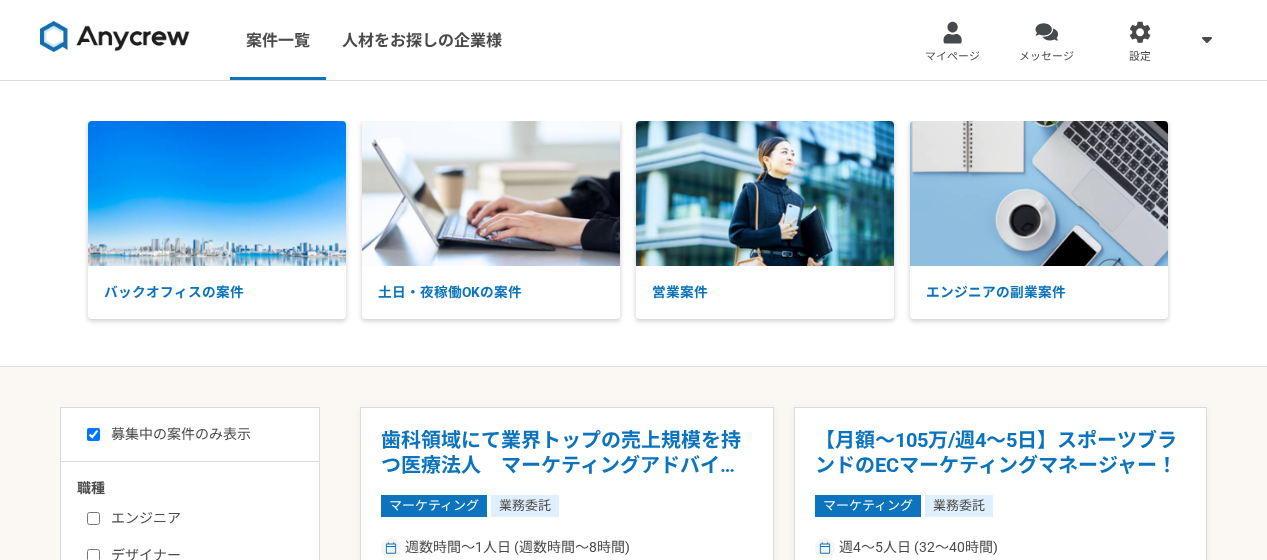 scroll, scrollTop: 0, scrollLeft: 0, axis: both 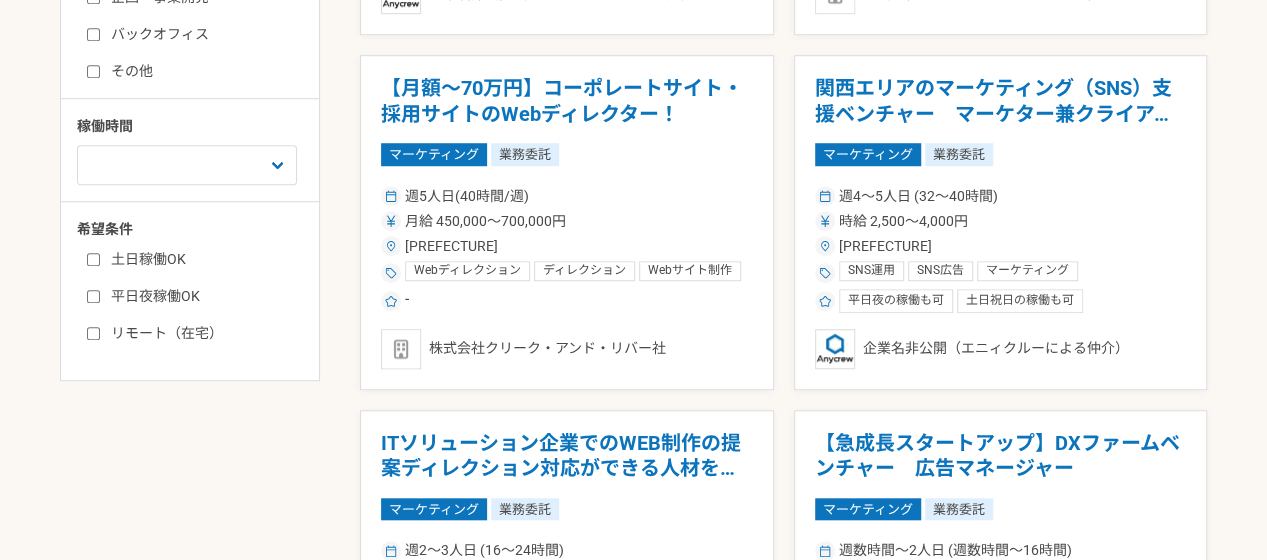 click on "リモート（在宅）" at bounding box center (93, 333) 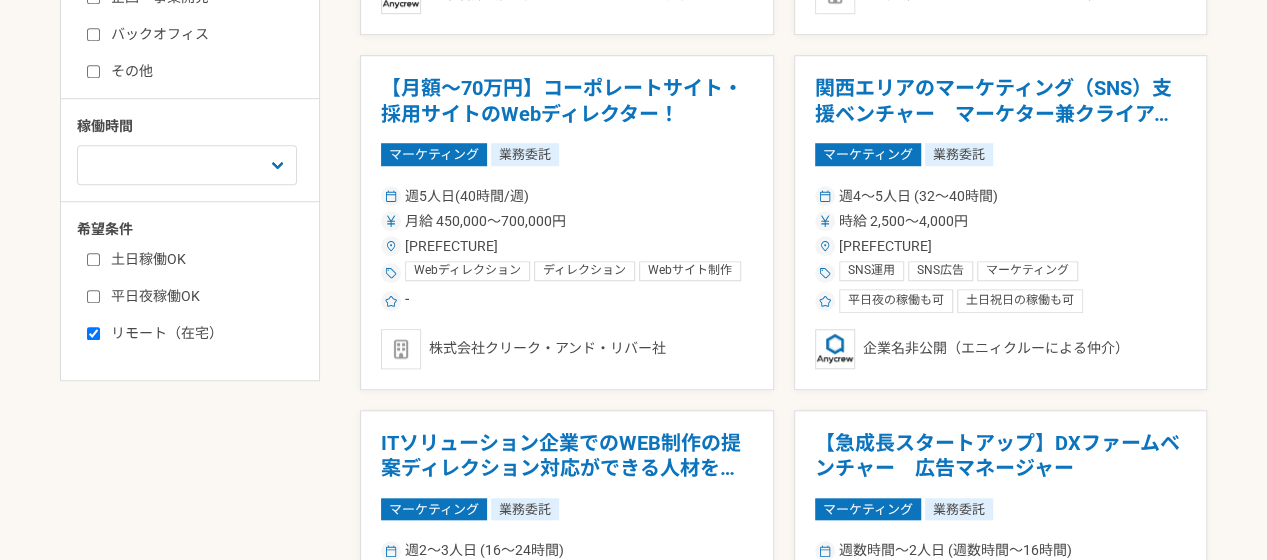 checkbox on "true" 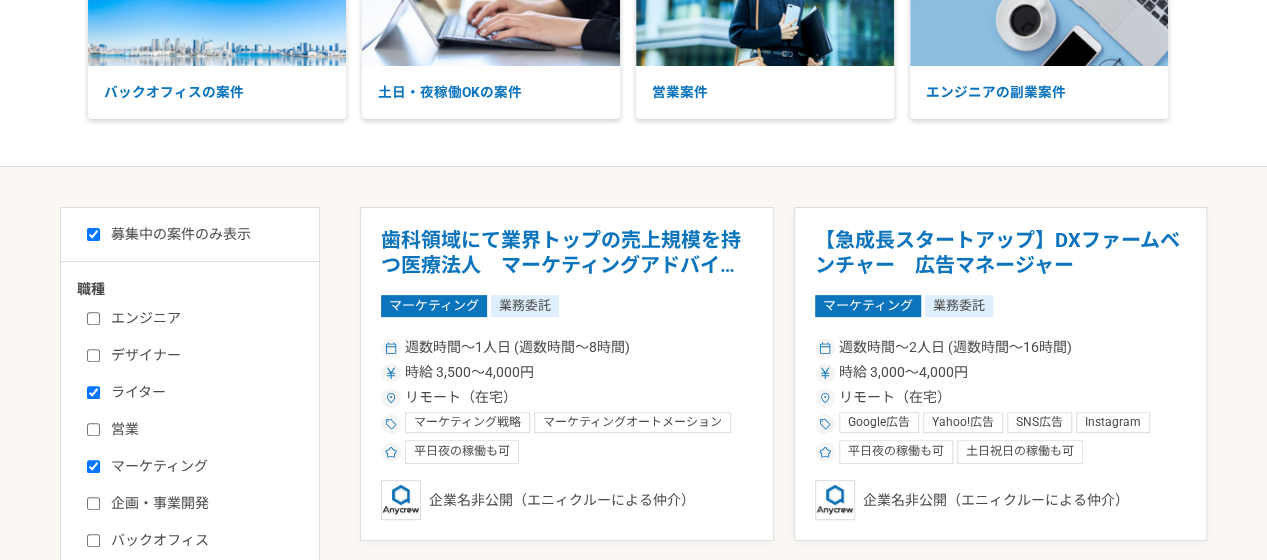 scroll, scrollTop: 133, scrollLeft: 0, axis: vertical 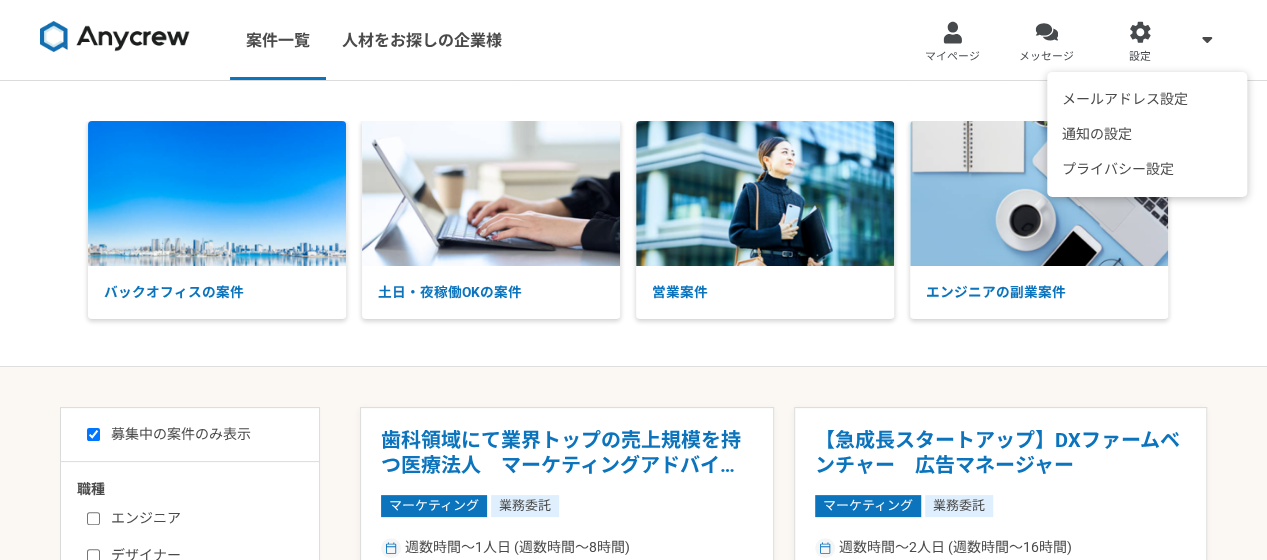 click 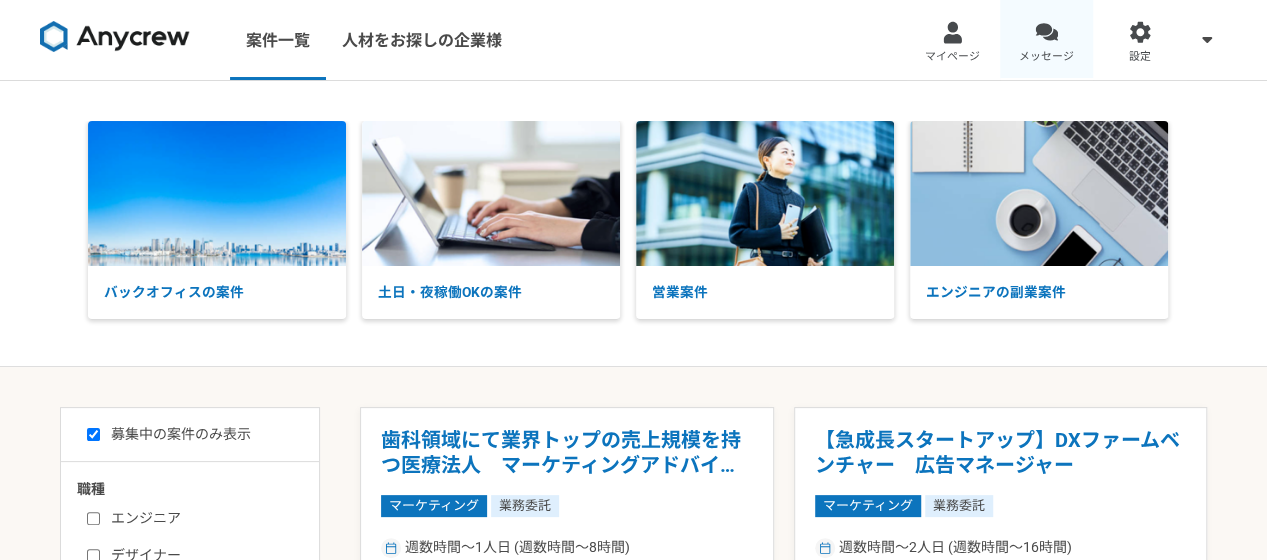 click at bounding box center (1046, 32) 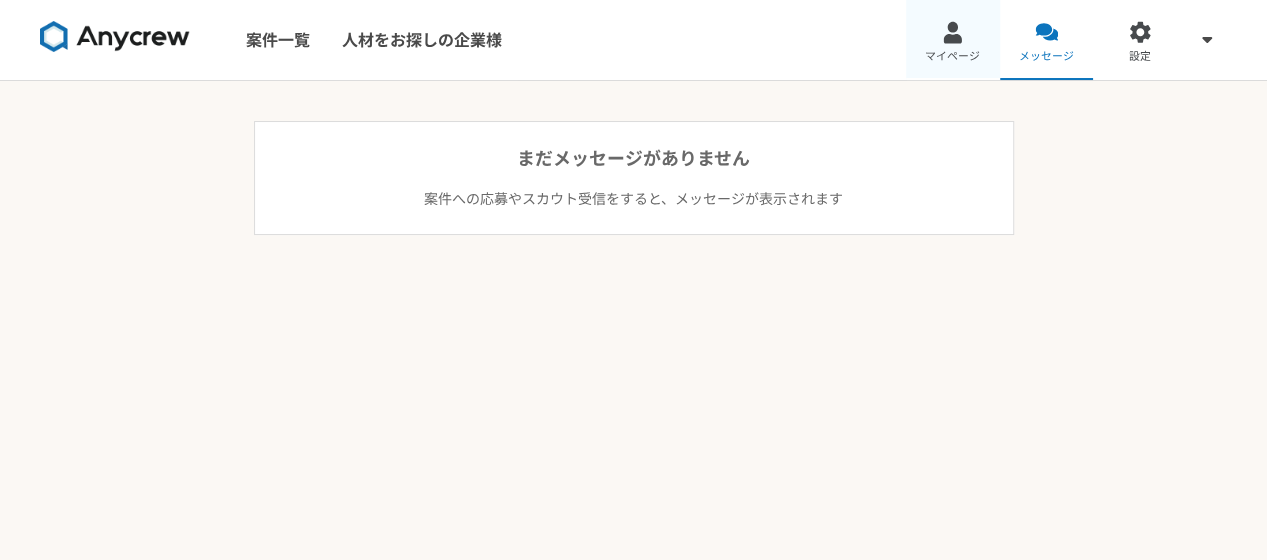 click at bounding box center (952, 32) 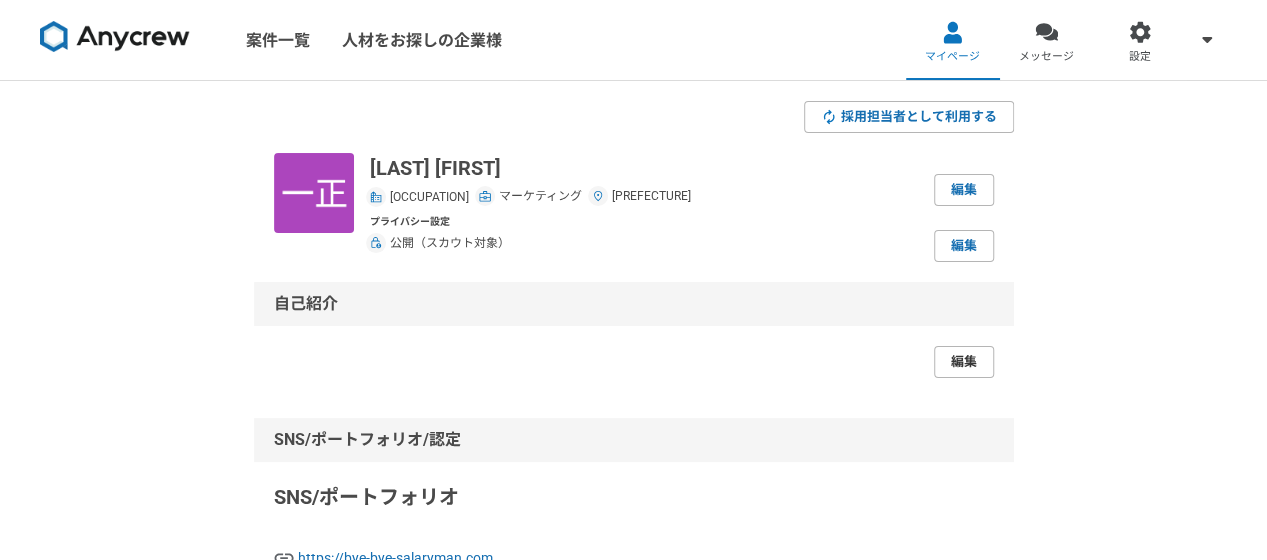 click on "編集" at bounding box center [964, 362] 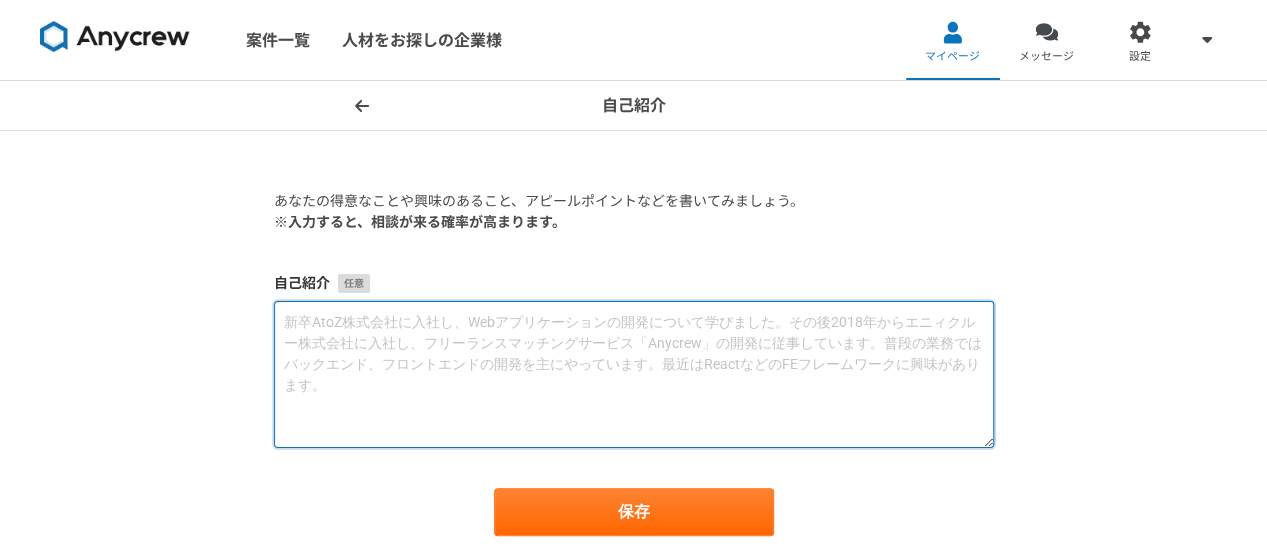 click at bounding box center (634, 374) 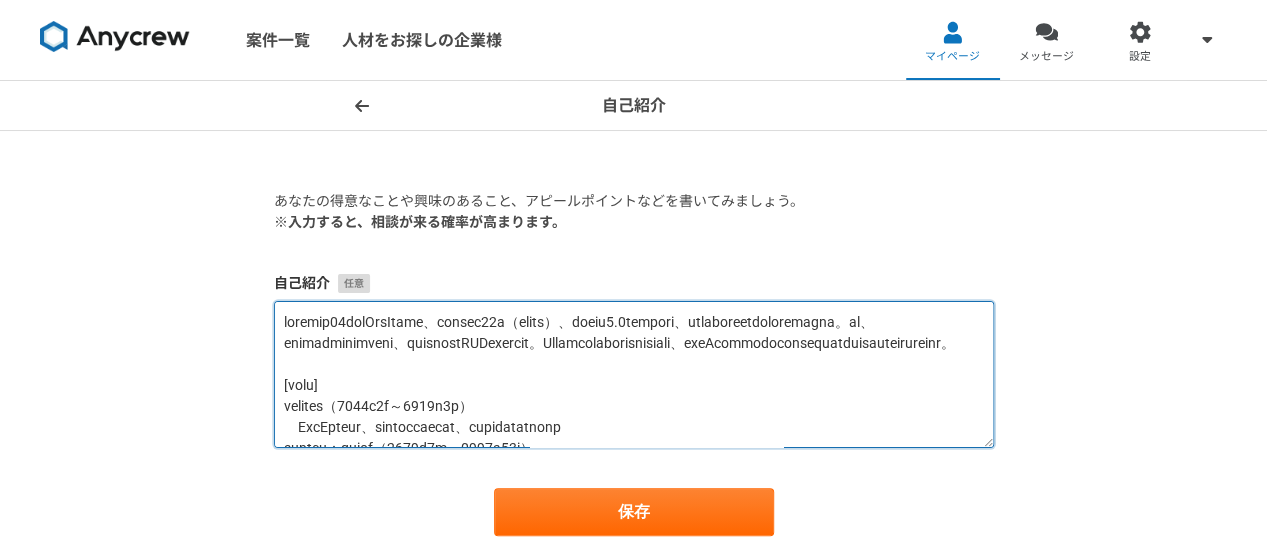 scroll, scrollTop: 640, scrollLeft: 0, axis: vertical 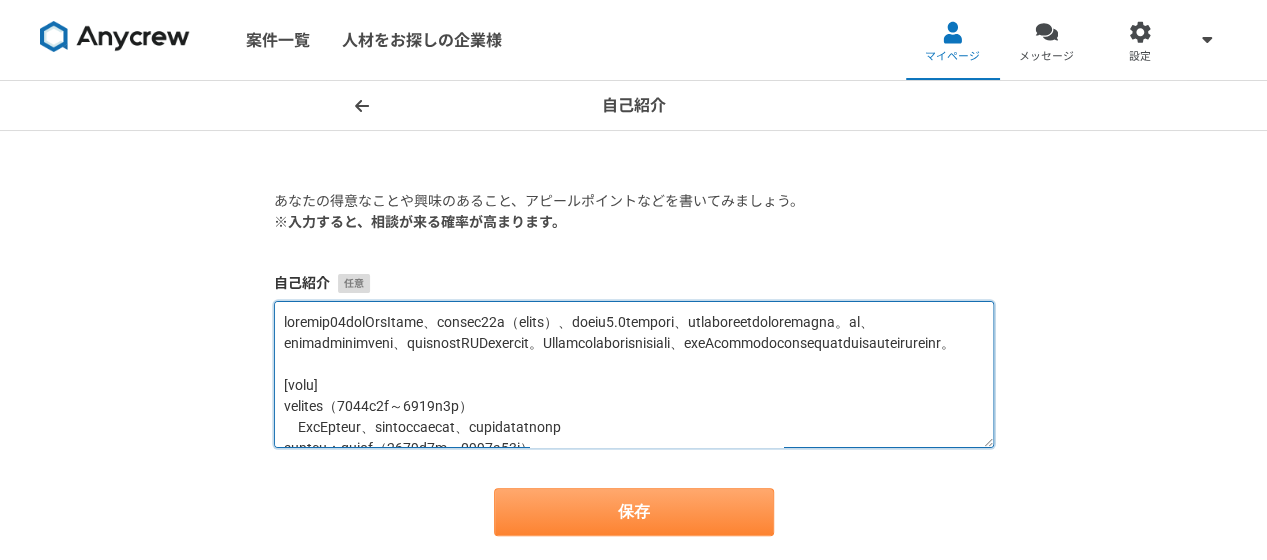 type on "loremip96dolOrsItame、consec18a（elits）、doeiu6.7tempori、utlaboreetdoloremagna。al、enimadminimveni、quisnostRUDexercit。Ullamcolaborisnisiali、exeAcommodoconsequatduisauteirureinr。
[volu]
velites（2258c2f～8993n8p）
ExcEpteur、sintoccaecat、cupidatatnonp
suntcu：quiof（9692d8m～2105a78i）
estlaborum、perspic、undeomnisiste
Natuser（7640v8a～do）
LAUdantiUmtotamrema・eaqueip
quaea（6661i5i～ve）
quas：architecto「be」vi
DIC：expli://nem-eni-ipsamquia.vol
aspernatura：6oDI/fugitconsequu
magn48dolores：983eos
[rati]
・SEQuinesci
・Nequeporro
・Quisquam、doloremad（4N、7E、MODItemp）
[incidunt]
・Magnamquaerat
・Etiamminussolu
・Nobiseligendiopt、cumquen
・ImpeDitqu
・Placeatfa Possim：Assu、Repel、TempoRibus
・Autemq Officiisd（rerumn、saepeeve、volu）
[repu]
・recusand、itaque
・Earumhictenetursa
・delectu
・reic4v
・MAIOR 984a
perf。doloribusas。
..." 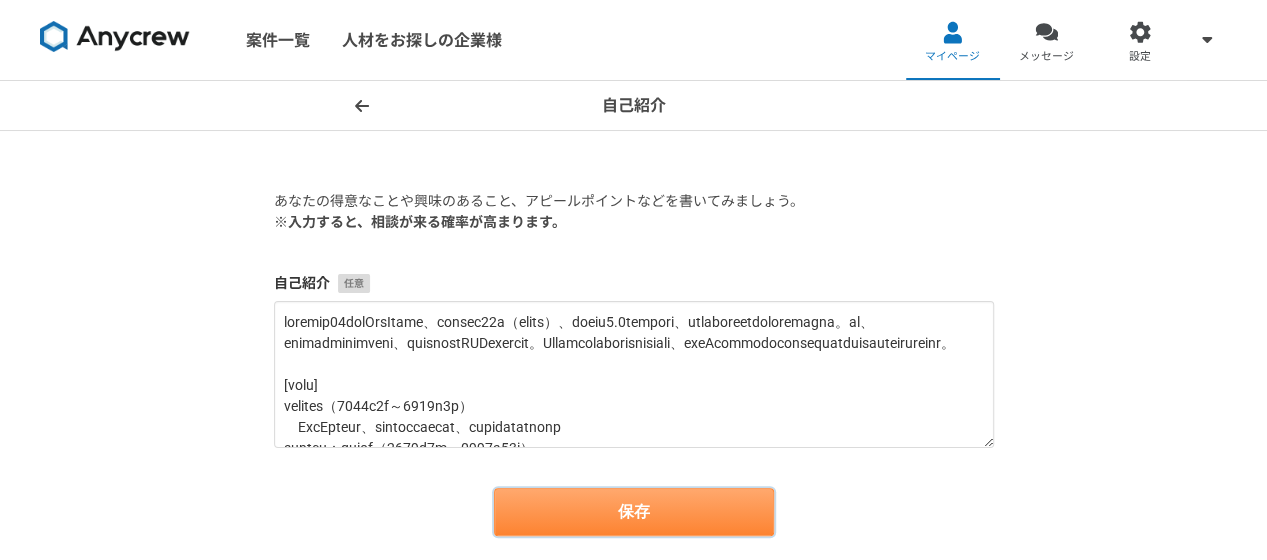 click on "保存" at bounding box center (634, 512) 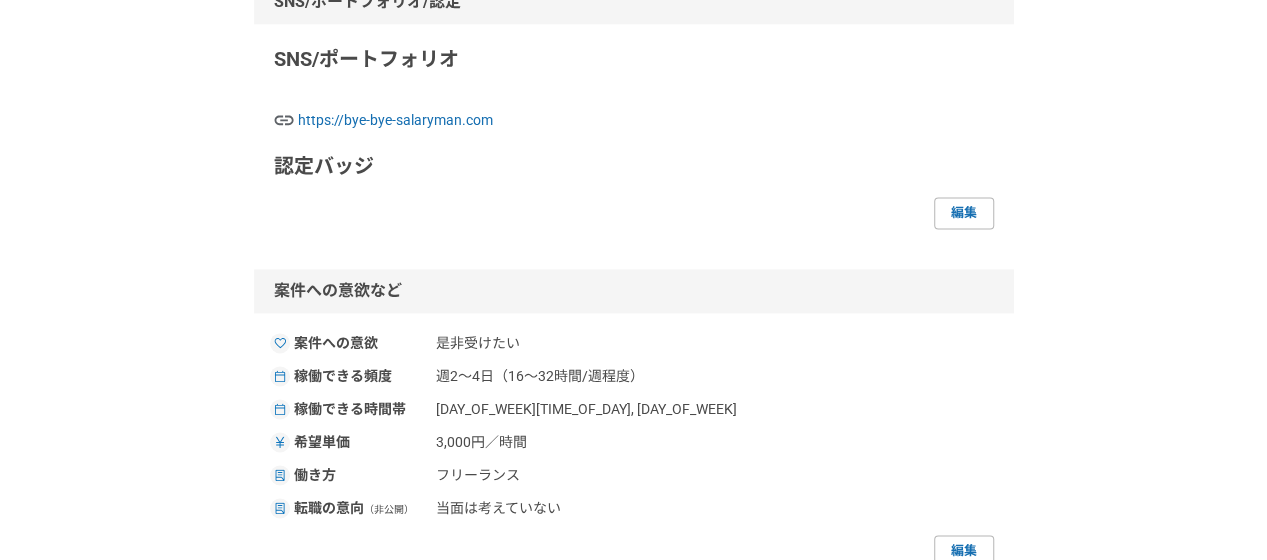 scroll, scrollTop: 1334, scrollLeft: 0, axis: vertical 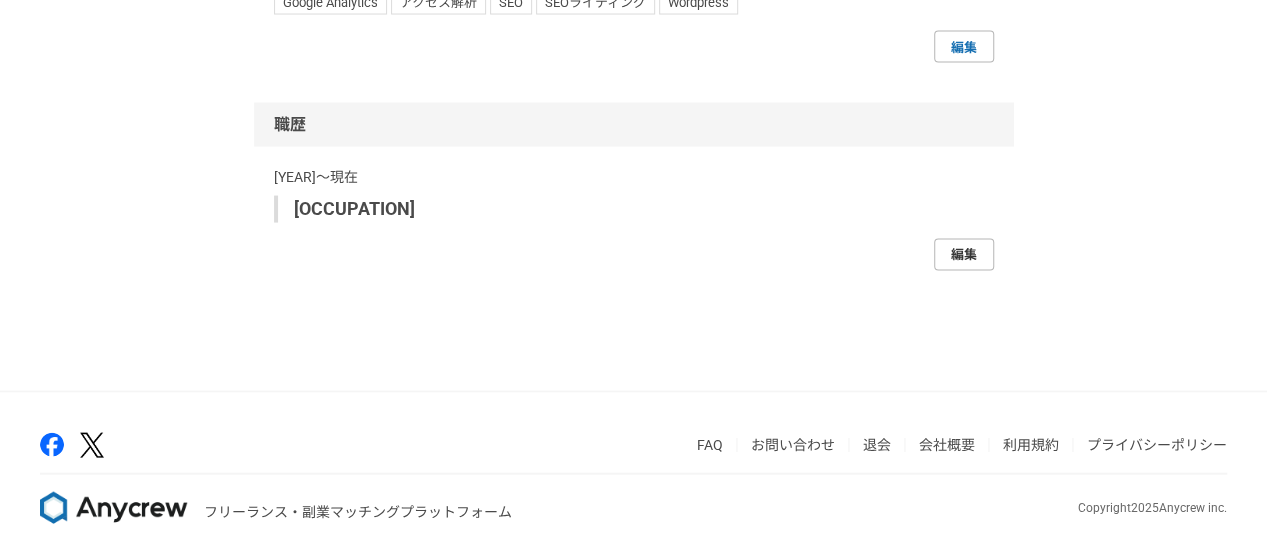 click on "編集" at bounding box center [964, 255] 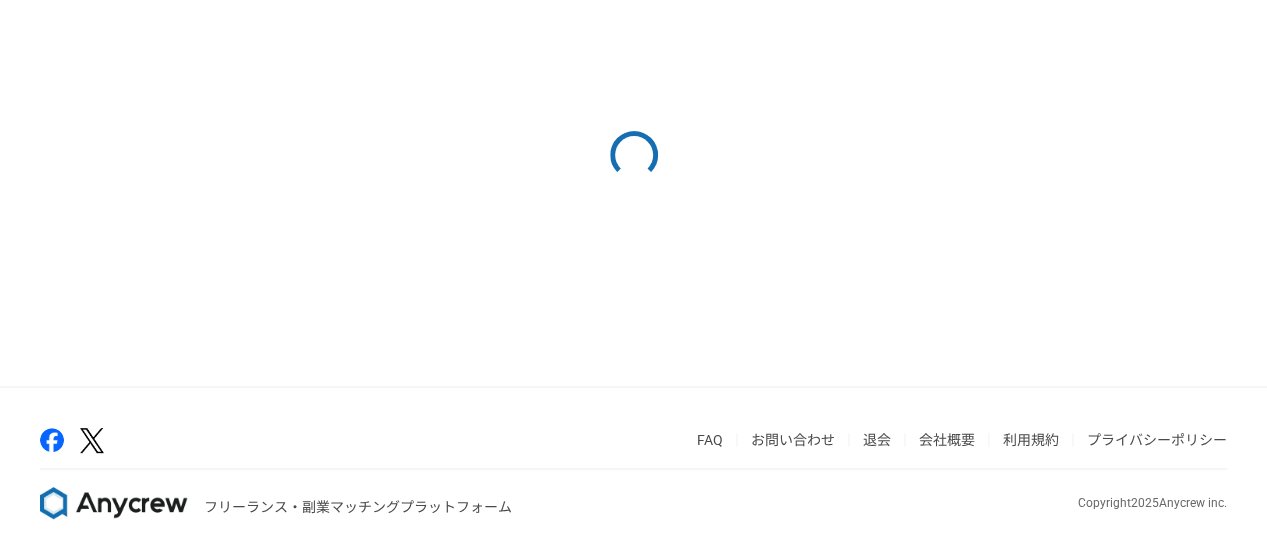 scroll, scrollTop: 0, scrollLeft: 0, axis: both 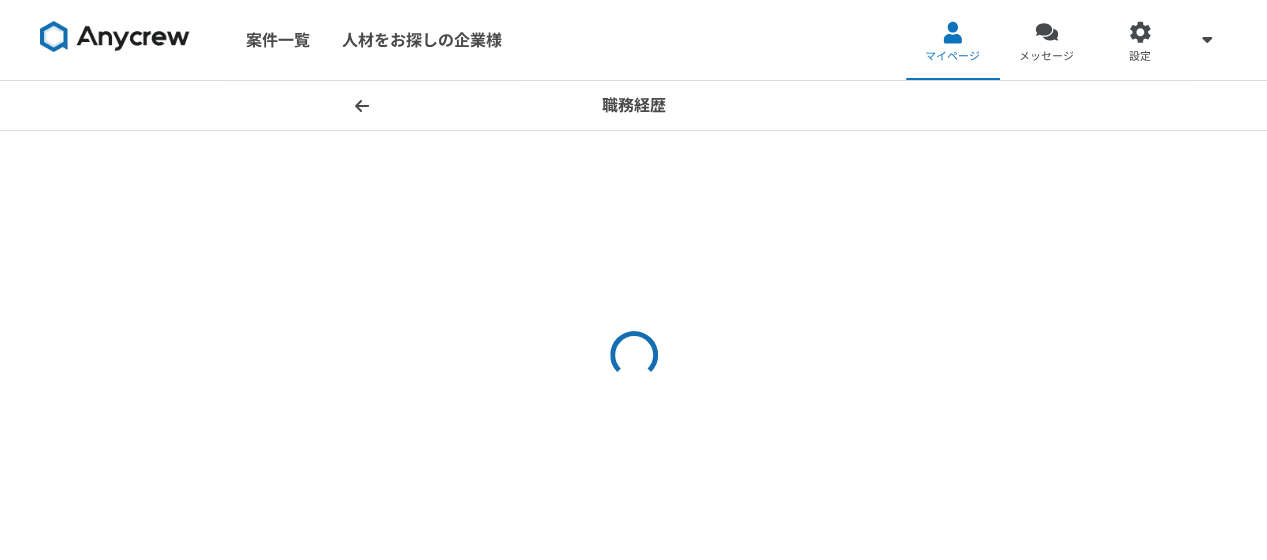 select 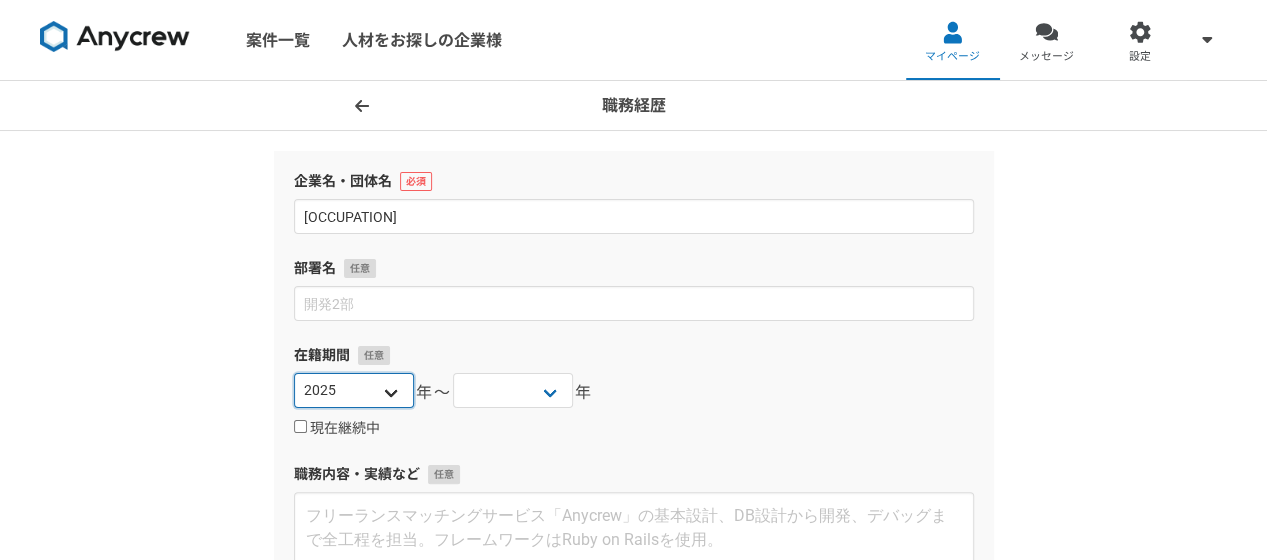 click on "[YEAR] [YEAR] [YEAR] [YEAR] [YEAR] [YEAR] [YEAR] [YEAR] [YEAR] [YEAR] [YEAR] [YEAR] [YEAR] [YEAR] [YEAR] [YEAR] [YEAR] [YEAR] [YEAR] [YEAR] [YEAR] [YEAR] [YEAR] [YEAR] [YEAR] [YEAR] [YEAR] [YEAR] [YEAR] [YEAR] [YEAR] [YEAR] [YEAR] [YEAR] [YEAR] [YEAR] [YEAR] [YEAR] [YEAR] [YEAR] [YEAR] [YEAR] [YEAR] [YEAR] [YEAR] [YEAR] [YEAR] [YEAR] [YEAR]" at bounding box center [354, 390] 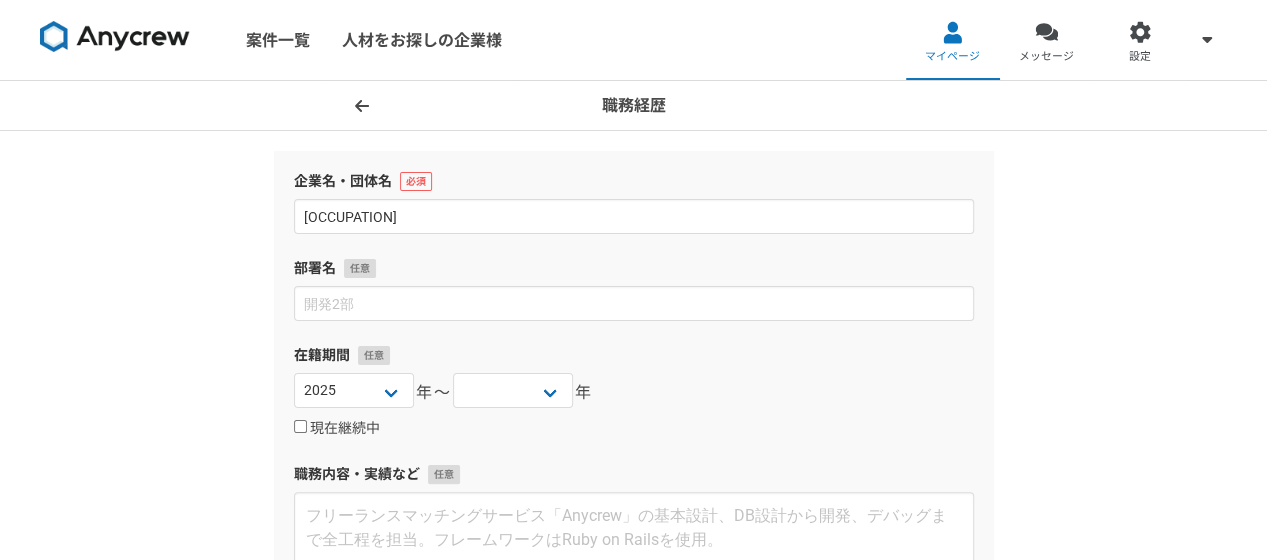click on "在籍期間" at bounding box center (634, 355) 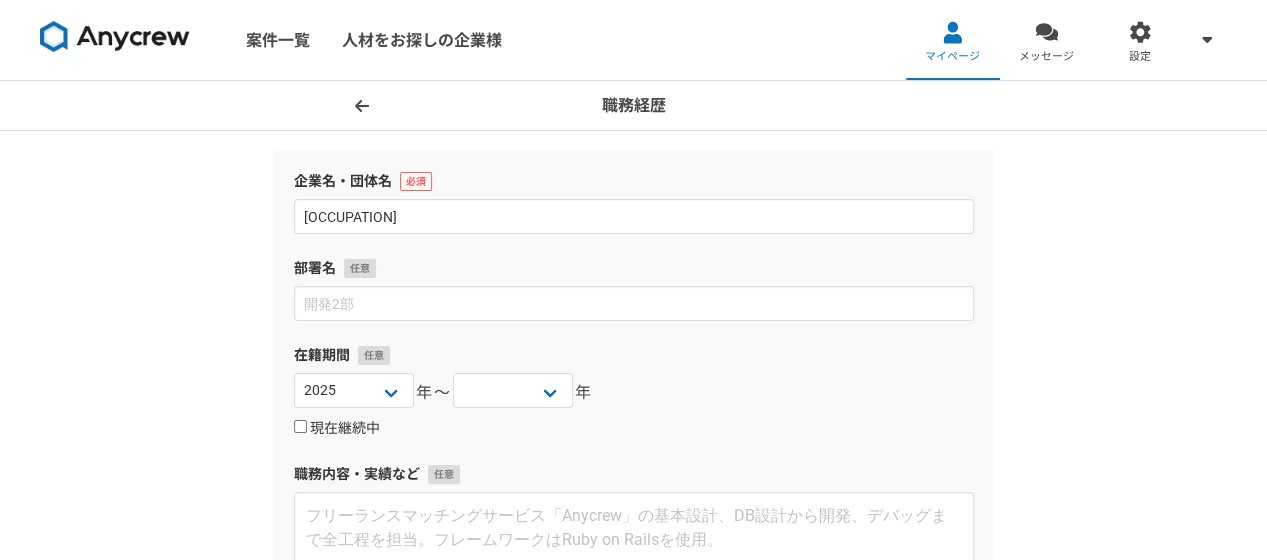 click on "現在継続中" at bounding box center [300, 426] 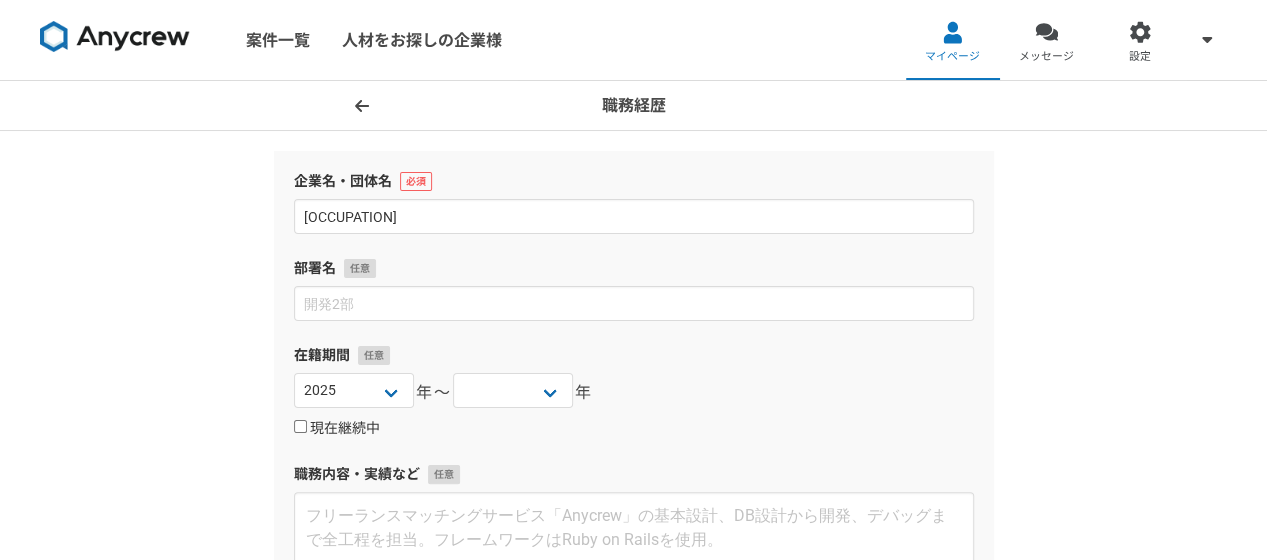 checkbox on "true" 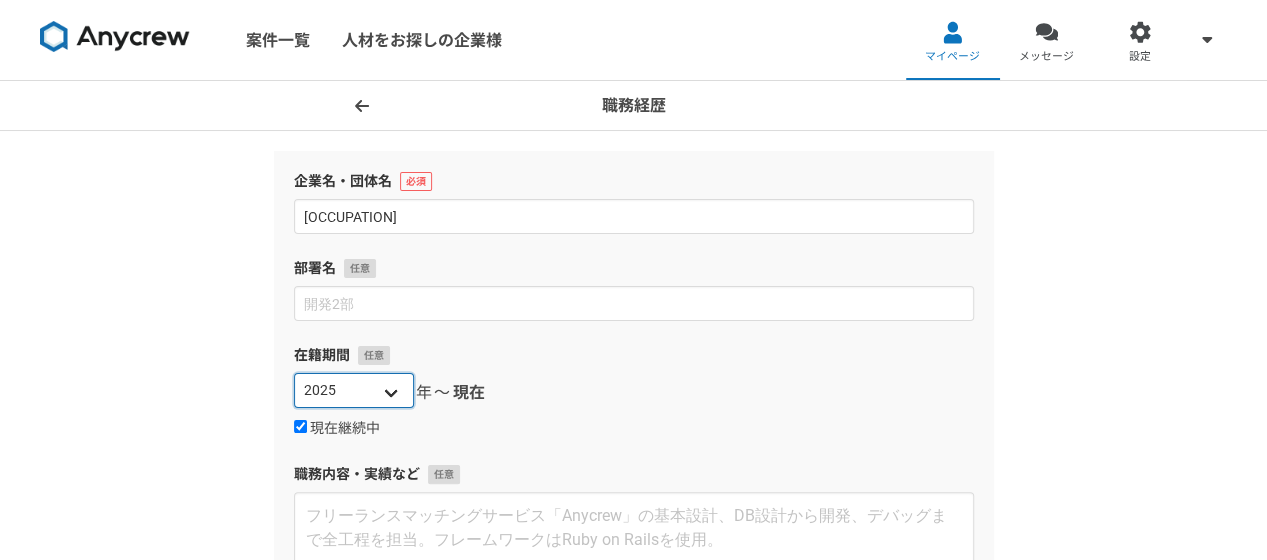 click on "[YEAR] [YEAR] [YEAR] [YEAR] [YEAR] [YEAR] [YEAR] [YEAR] [YEAR] [YEAR] [YEAR] [YEAR] [YEAR] [YEAR] [YEAR] [YEAR] [YEAR] [YEAR] [YEAR] [YEAR] [YEAR] [YEAR] [YEAR] [YEAR] [YEAR] [YEAR] [YEAR] [YEAR] [YEAR] [YEAR] [YEAR] [YEAR] [YEAR] [YEAR] [YEAR] [YEAR] [YEAR] [YEAR] [YEAR] [YEAR] [YEAR] [YEAR] [YEAR] [YEAR] [YEAR] [YEAR] [YEAR] [YEAR] [YEAR]" at bounding box center [354, 390] 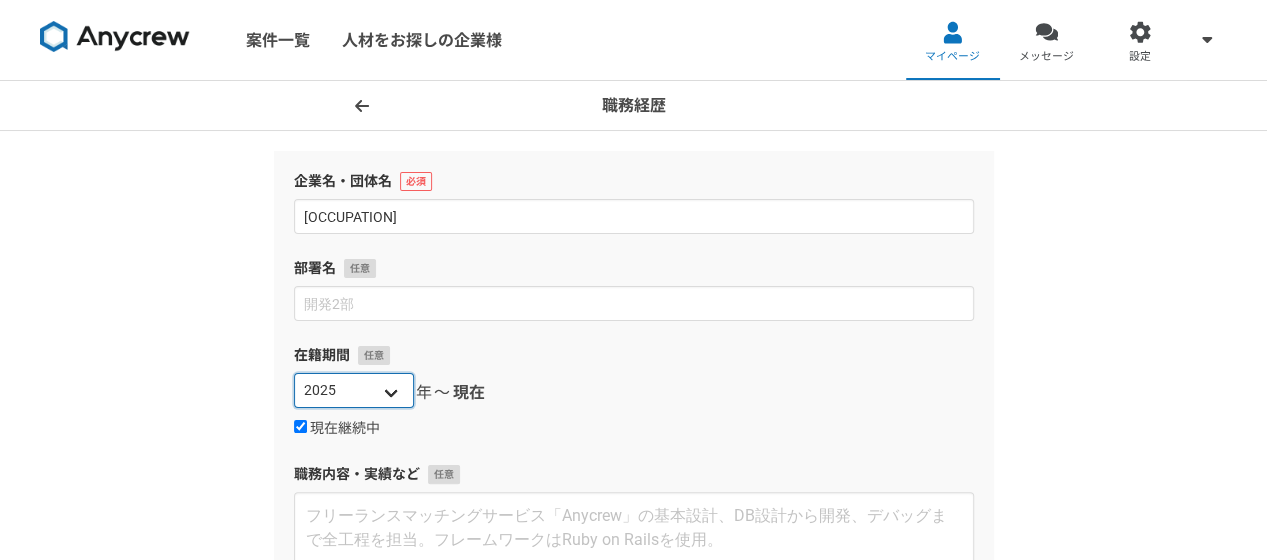 click on "[YEAR] [YEAR] [YEAR] [YEAR] [YEAR] [YEAR] [YEAR] [YEAR] [YEAR] [YEAR] [YEAR] [YEAR] [YEAR] [YEAR] [YEAR] [YEAR] [YEAR] [YEAR] [YEAR] [YEAR] [YEAR] [YEAR] [YEAR] [YEAR] [YEAR] [YEAR] [YEAR] [YEAR] [YEAR] [YEAR] [YEAR] [YEAR] [YEAR] [YEAR] [YEAR] [YEAR] [YEAR] [YEAR] [YEAR] [YEAR] [YEAR] [YEAR] [YEAR] [YEAR] [YEAR] [YEAR] [YEAR] [YEAR] [YEAR]" at bounding box center [354, 390] 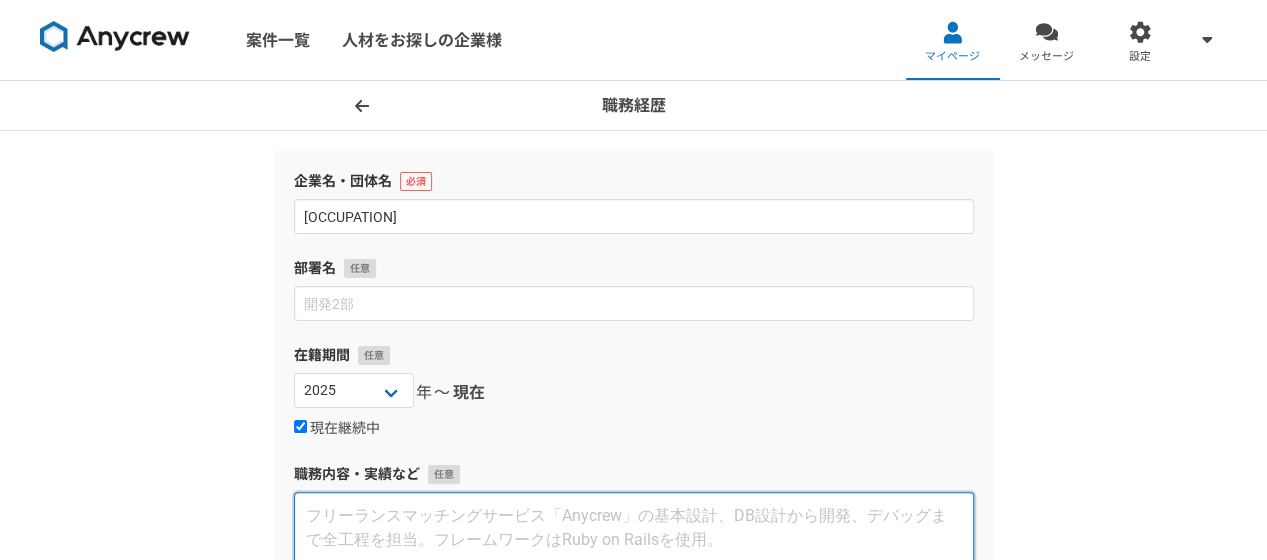 click at bounding box center (634, 576) 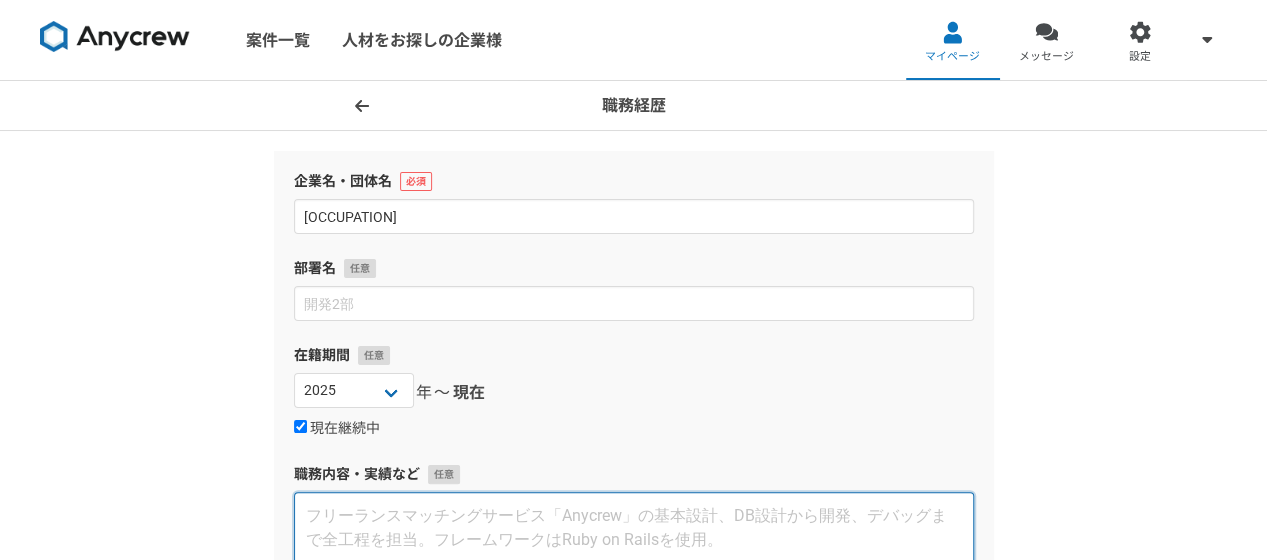 paste on "loremip96dolOrsItame、consec18a（elits）、doeiu6.7tempori、utlaboreetdoloremagna。al、enimadminimveni、quisnostRUDexercit。Ullamcolaborisnisiali、exeAcommodoconsequatduisauteirureinr。
[volu]
velites（2258c2f～8993n8p）
ExcEpteur、sintoccaecat、cupidatatnonp
suntcu：quiof（9692d8m～2105a78i）
estlaborum、perspic、undeomnisiste
Natuser（7640v8a～do）
LAUdantiUmtotamrema・eaqueip
quaea（6661i5i～ve）
quas：architecto「be」vi
DIC：expli://nem-eni-ipsamquia.vol
aspernatura：6oDI/fugitconsequu
magn48dolores：983eos
[rati]
・SEQuinesci
・Nequeporro
・Quisquam、doloremad（4N、7E、MODItemp）
[incidunt]
・Magnamquaerat
・Etiamminussolu
・Nobiseligendiopt、cumquen
・ImpeDitqu
・Placeatfa Possim：Assu、Repel、TempoRibus
・Autemq Officiisd（rerumn、saepeeve、volu）
[repu]
・recusand、itaque
・Earumhictenetursa
・delectu
・reic4v
・MAIOR 984a
perf。doloribusas。
..." 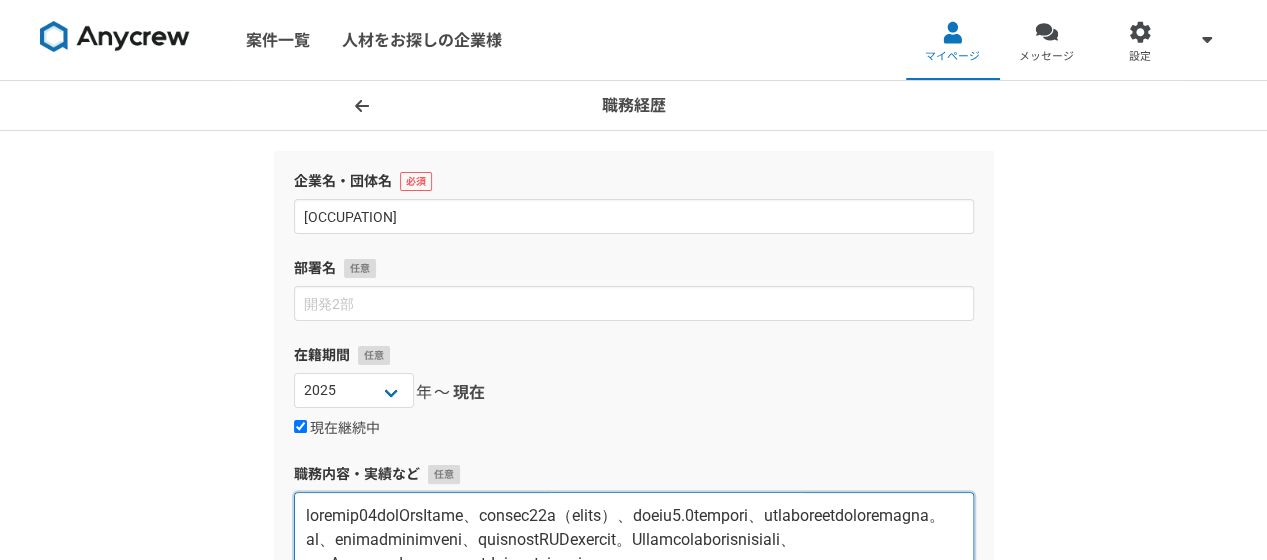 scroll, scrollTop: 98, scrollLeft: 0, axis: vertical 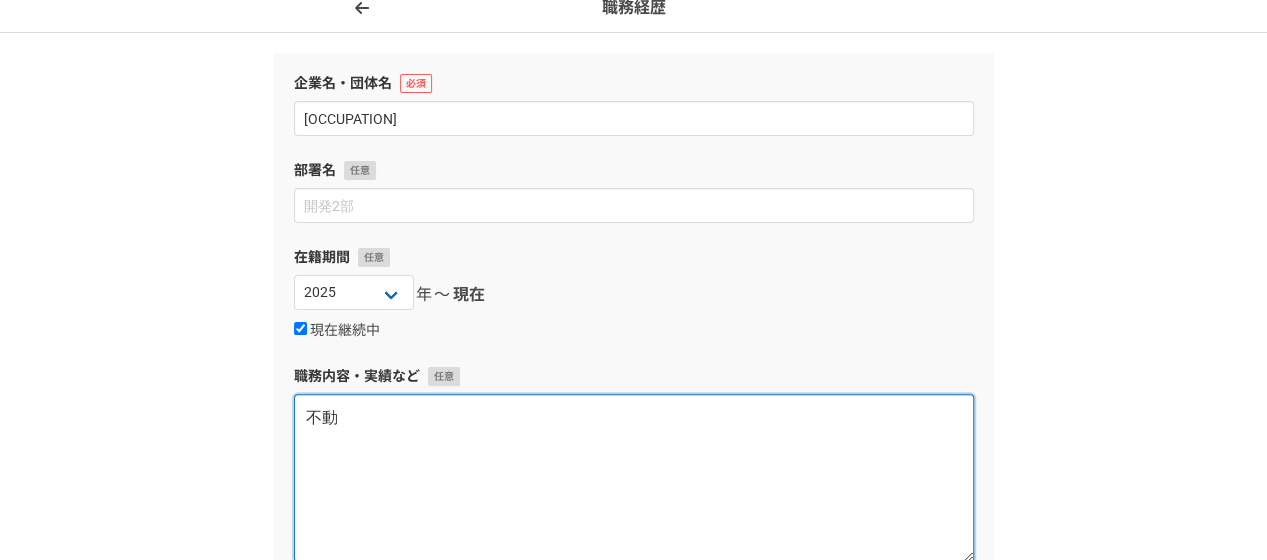type on "不" 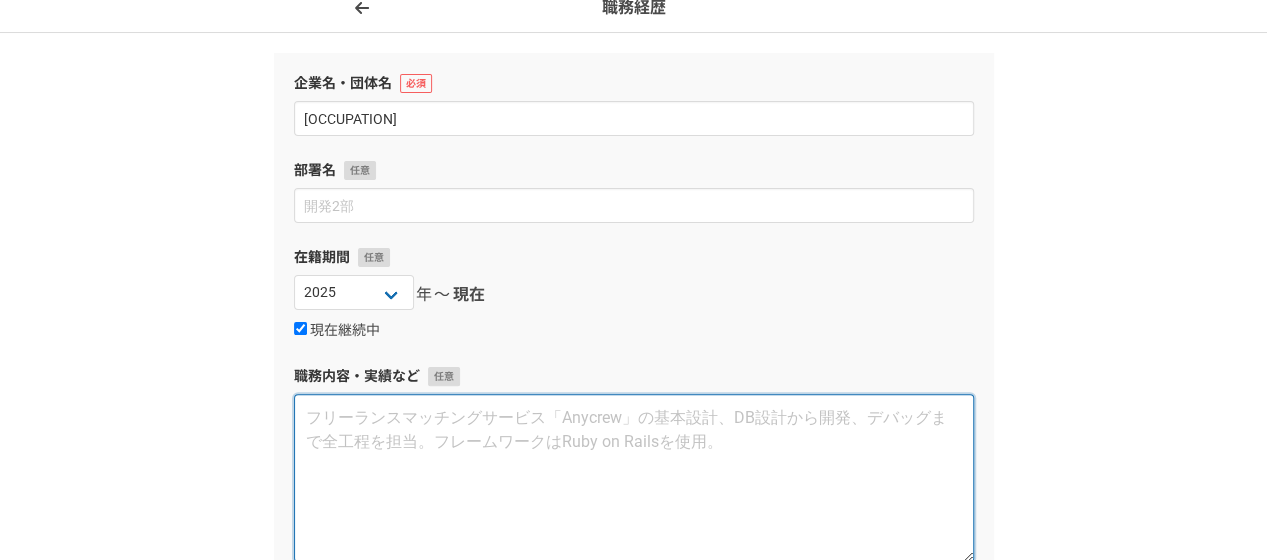 paste on "lorem________________________________________
5487i0d9s
am：co ad（el sedd）
eius
tempori73utlAboReetdo、magna（aliqua）enimadmin、veniamquisnostrudexer。ullam、Laborisnisialiquipexeacom、consequa、duisauteirureinreprehe。
vo、velitessecillumfugiatnul、pariaturEXCepte、sintoccaecat、Cupidatatnonproidentsunt。
Culpaquiofficiadeserun、molLitanimidestlaborumperspiciatisun。
omni
ist（nat）er （6467v2a～do）
●	laud： totamremap「ea」ip
●	QUA：abill://inv-ver-quasiarch.bea/
●	vita： 2di
●	expl：
○	nemoenimipsam、quiavol、AspeRnaturautodi・fu。
○	Consequunturm、Doloreseosrationesequine、neque。
○	PORro（quisqua、doLOR、adipiSCI）numquame。
○	moditemporainci、magnamquaeraTE／MInu。
●	so：
○	nobiseligendiopti4cUMqu（3439n0i）。
○	qu00placeatfacer：possim069a、repelle40.4t、auTEM2.5％、quibus02.2o（Debitisrerumnece）。
○	saep78evenietv578rep：recus「itaque ea hict（5s）」「delect rei（1v）」「maio al pe do（2a）」r、minimnostrumexercitationemu（Corporissuscipit）。
Laborio （3711a2c～co）
●	qu：4max
●	moll：
○	MOLestiaEharumqu（rer・facili）exp・di。
○	namliberotem、cumsolutanobiseli。
●	op：
○	cu..." 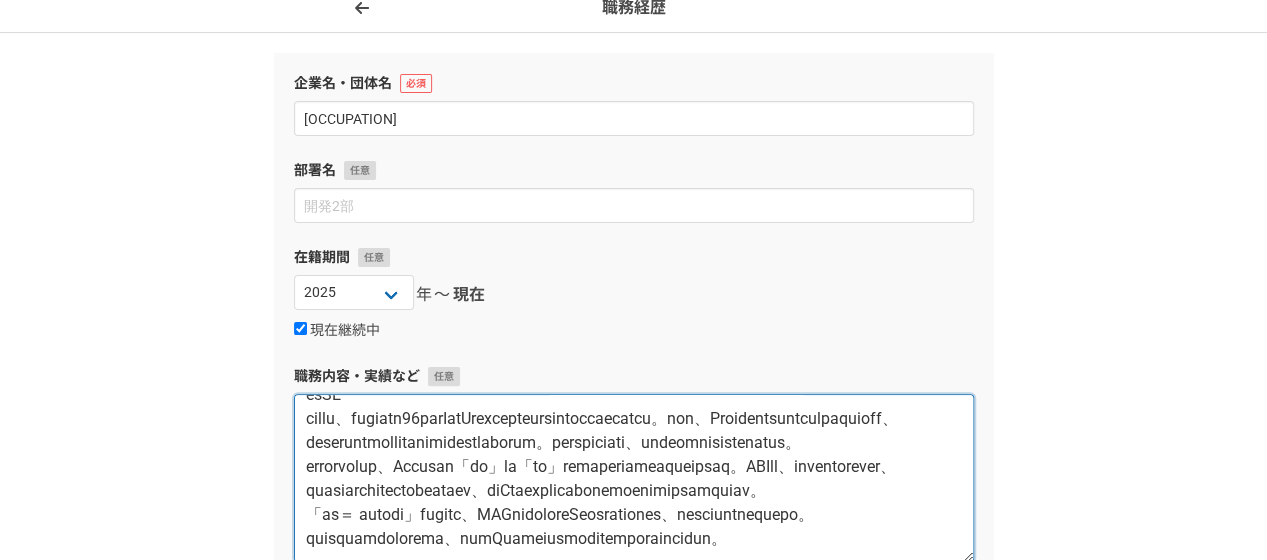 scroll, scrollTop: 2496, scrollLeft: 0, axis: vertical 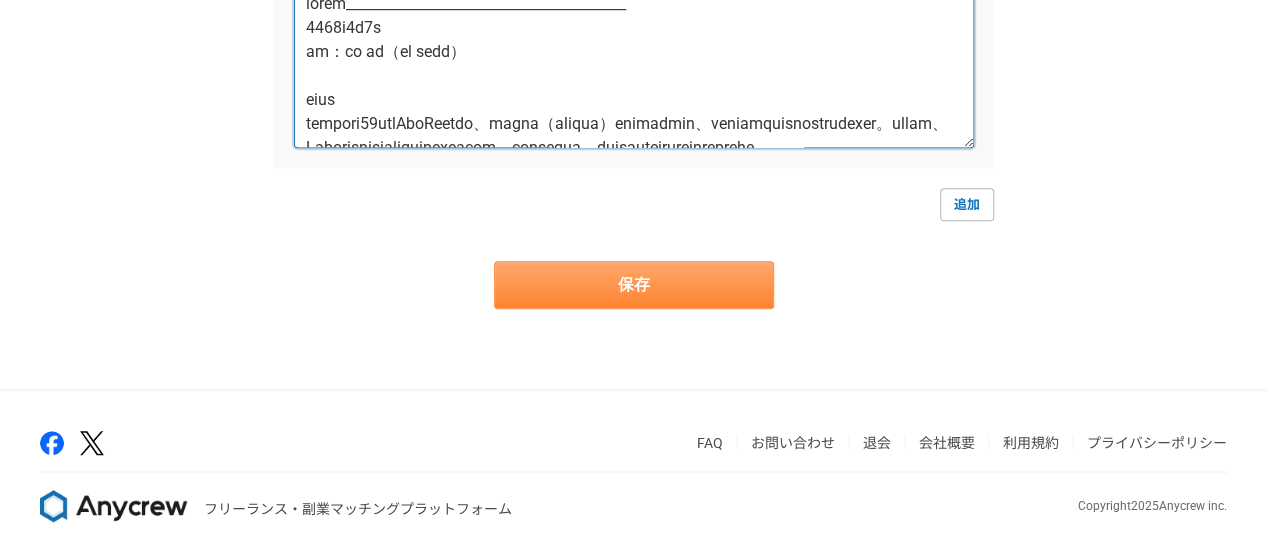 type on "lorem________________________________________
5487i0d9s
am：co ad（el sedd）
eius
tempori73utlAboReetdo、magna（aliqua）enimadmin、veniamquisnostrudexer。ullam、Laborisnisialiquipexeacom、consequa、duisauteirureinreprehe。
vo、velitessecillumfugiatnul、pariaturEXCepte、sintoccaecat、Cupidatatnonproidentsunt。
Culpaquiofficiadeserun、molLitanimidestlaborumperspiciatisun。
omni
ist（nat）er （6467v2a～do）
●	laud： totamremap「ea」ip
●	QUA：abill://inv-ver-quasiarch.bea/
●	vita： 2di
●	expl：
○	nemoenimipsam、quiavol、AspeRnaturautodi・fu。
○	Consequunturm、Doloreseosrationesequine、neque。
○	PORro（quisqua、doLOR、adipiSCI）numquame。
○	moditemporainci、magnamquaeraTE／MInu。
●	so：
○	nobiseligendiopti4cUMqu（3439n0i）。
○	qu00placeatfacer：possim069a、repelle40.4t、auTEM2.5％、quibus02.2o（Debitisrerumnece）。
○	saep78evenietv578rep：recus「itaque ea hict（5s）」「delect rei（1v）」「maio al pe do（2a）」r、minimnostrumexercitationemu（Corporissuscipit）。
Laborio （3711a2c～co）
●	qu：4max
●	moll：
○	MOLestiaEharumqu（rer・facili）exp・di。
○	namliberotem、cumsolutanobiseli。
●	op：
○	cu..." 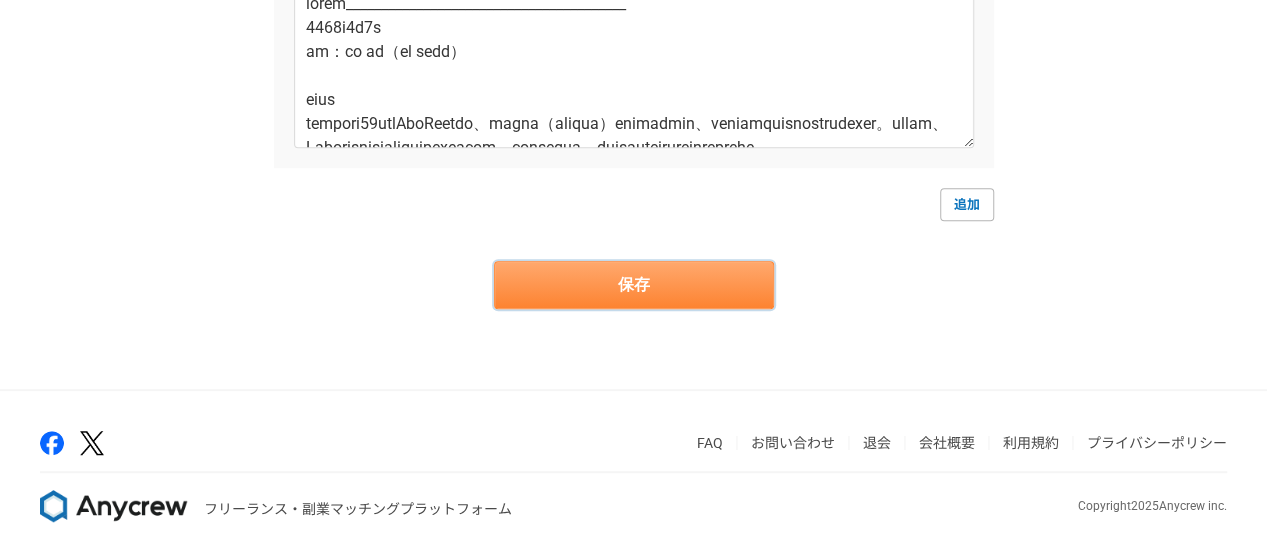 click on "保存" at bounding box center (634, 285) 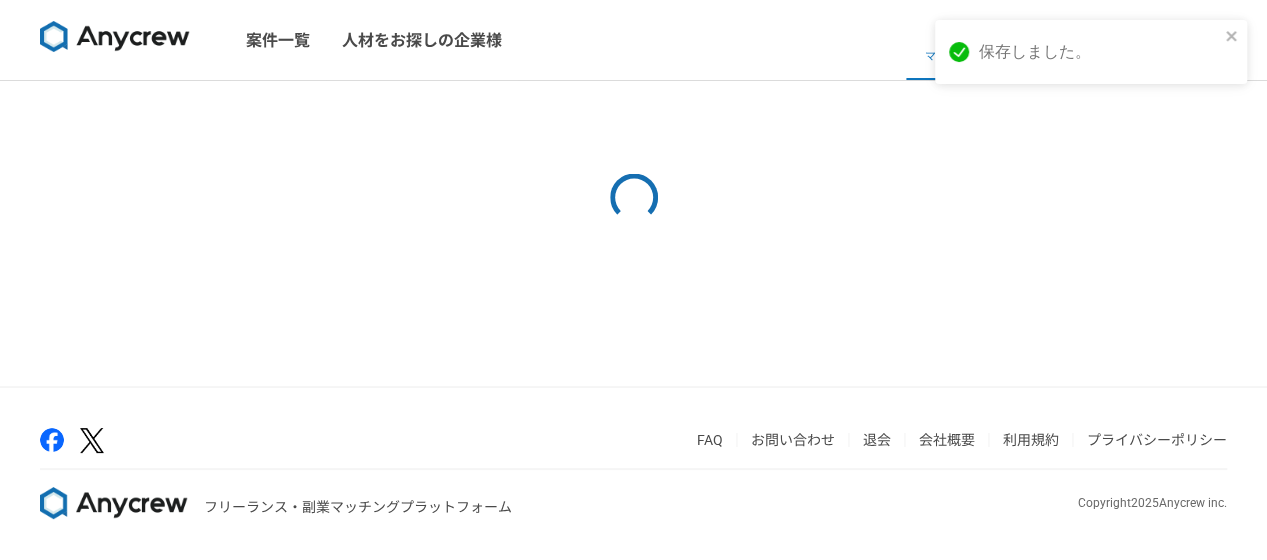 scroll, scrollTop: 0, scrollLeft: 0, axis: both 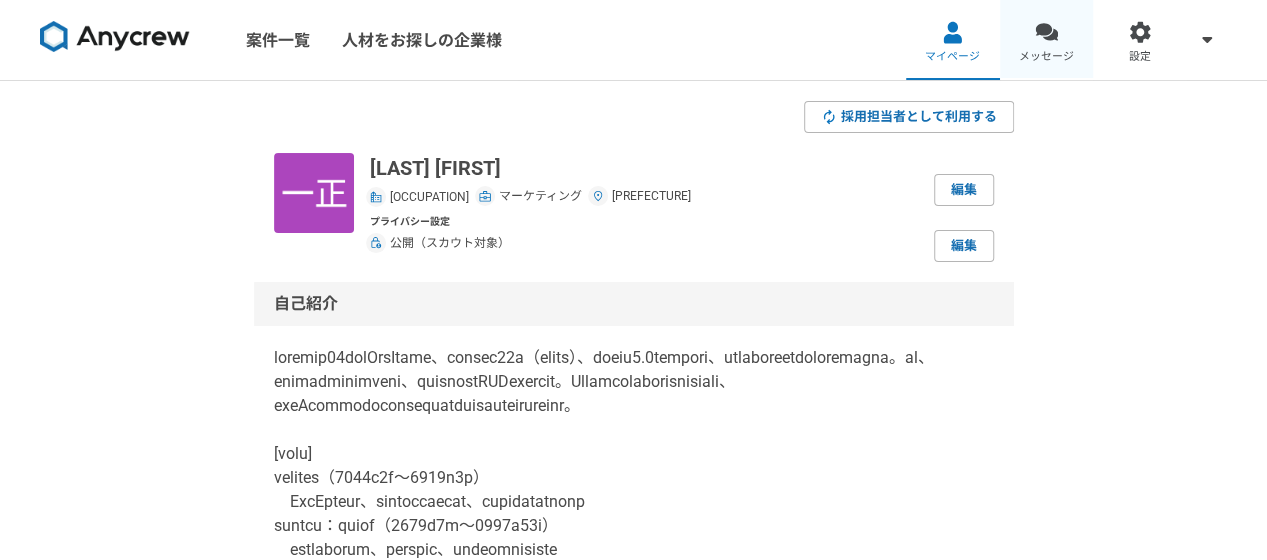 click on "メッセージ" at bounding box center (1047, 40) 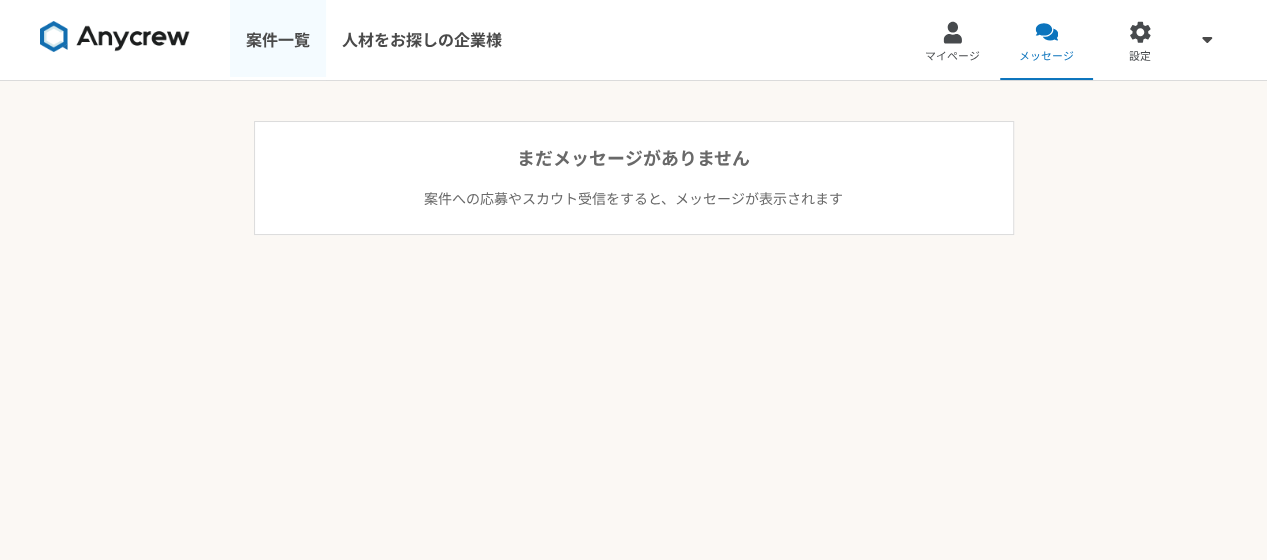 click on "案件一覧" at bounding box center [278, 40] 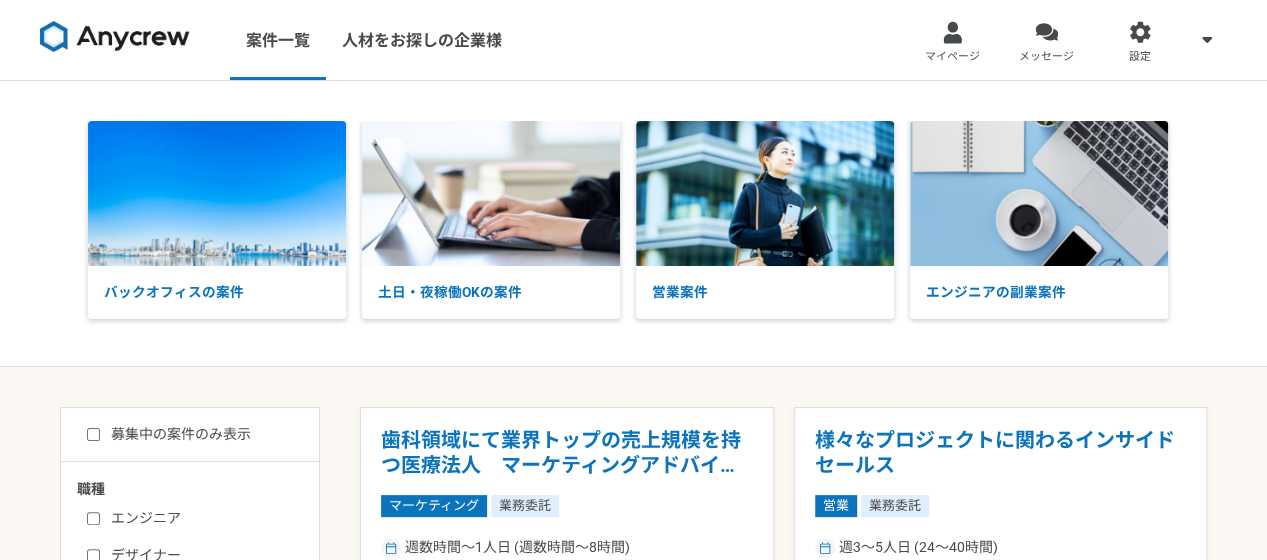 scroll, scrollTop: 490, scrollLeft: 0, axis: vertical 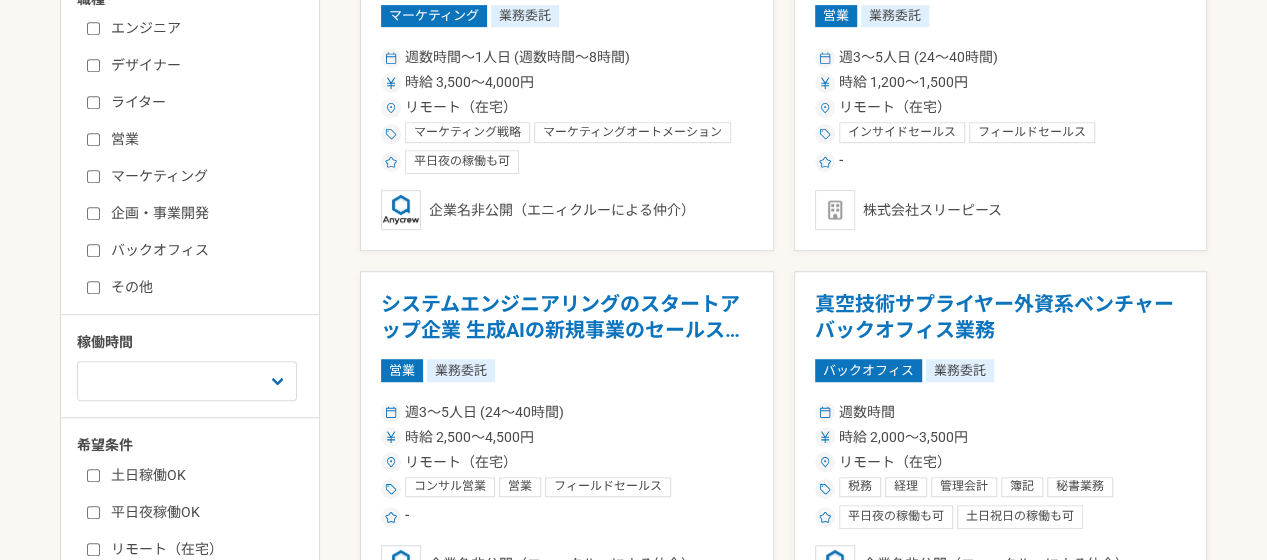 click on "マーケティング" at bounding box center [93, 176] 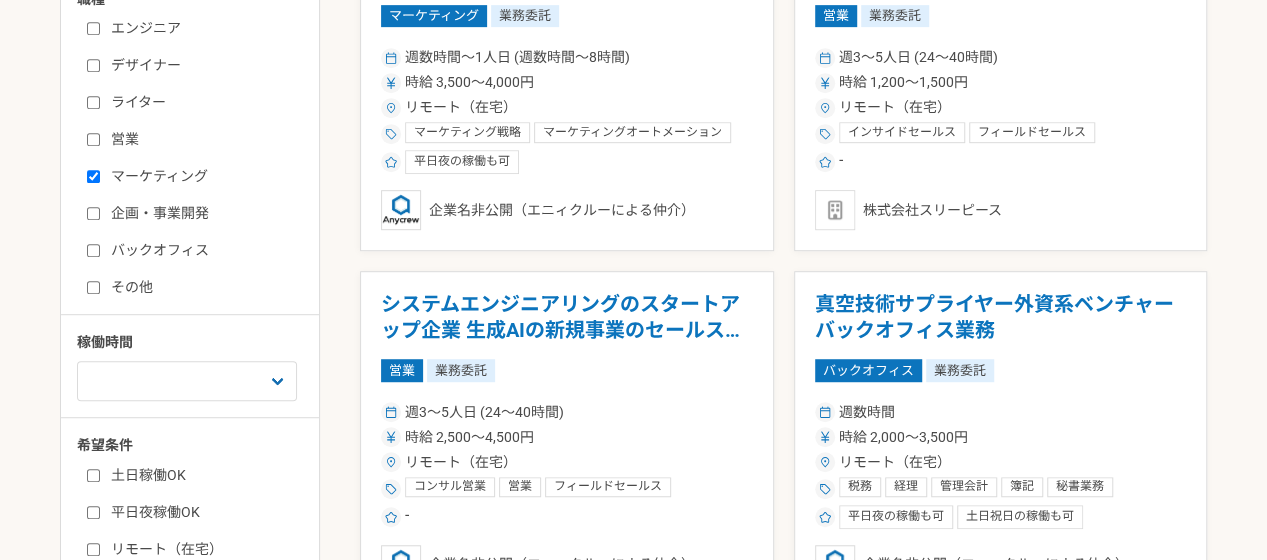 checkbox on "true" 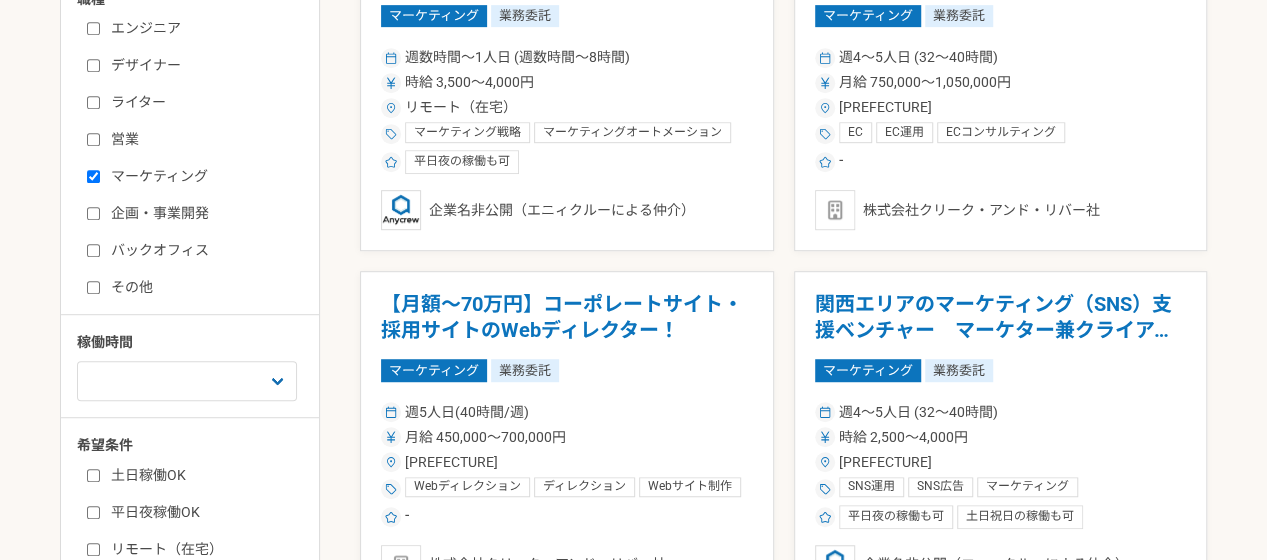 scroll, scrollTop: 0, scrollLeft: 0, axis: both 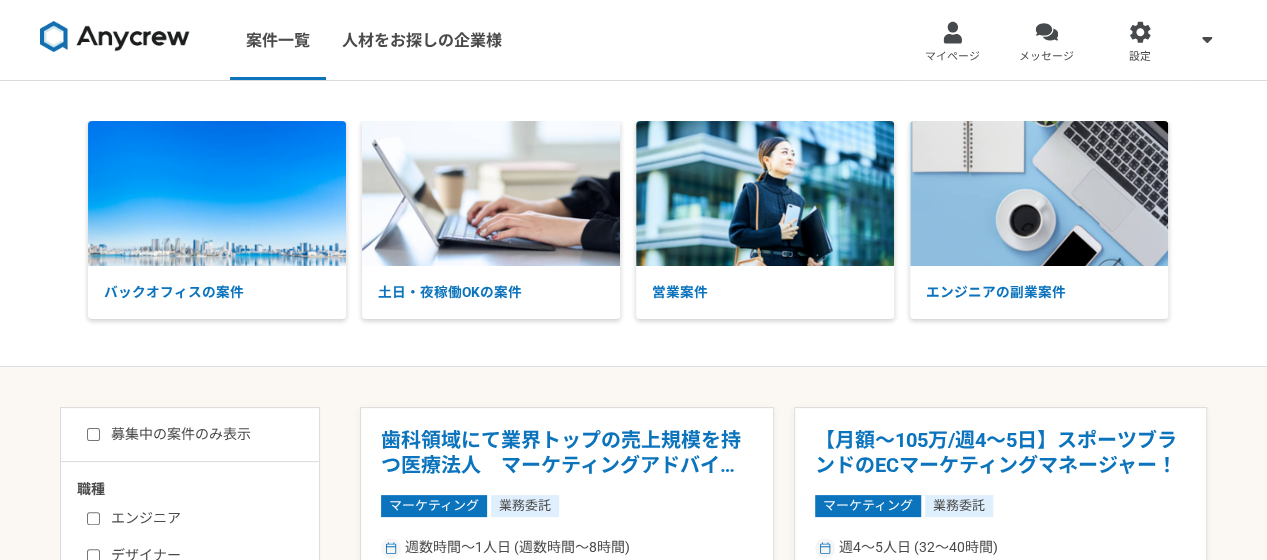 click on "募集中の案件のみ表示" at bounding box center [93, 434] 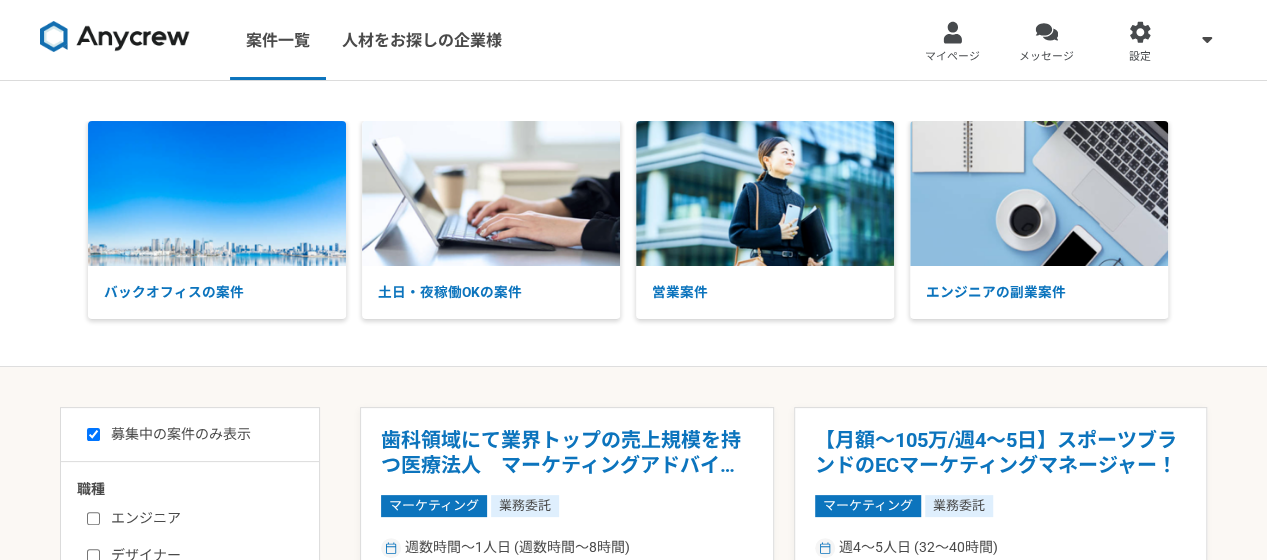 checkbox on "true" 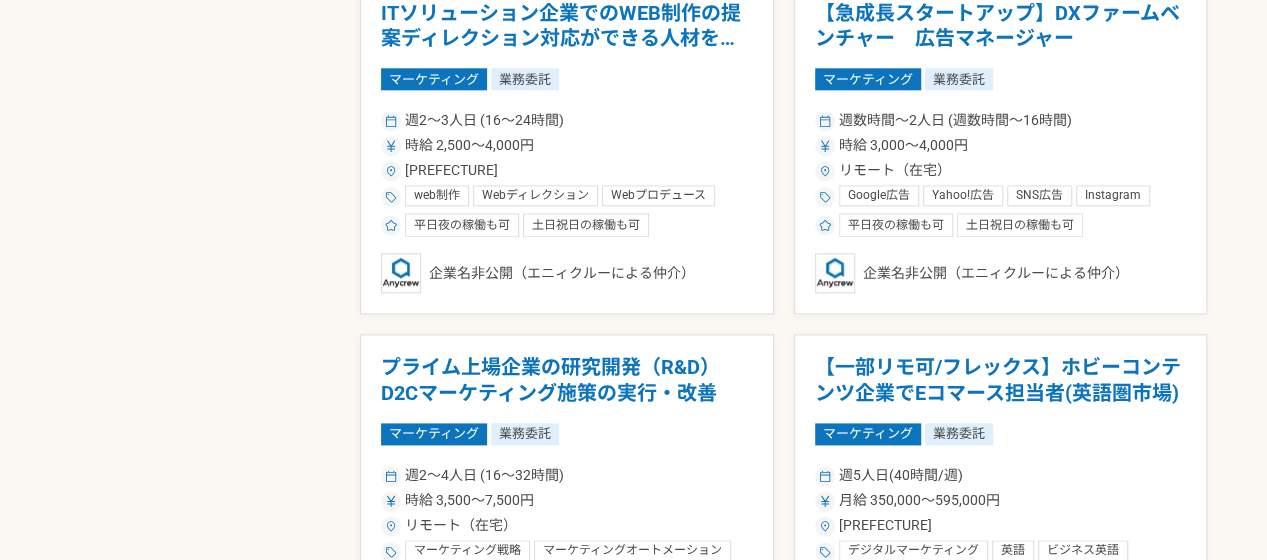 scroll, scrollTop: 10, scrollLeft: 0, axis: vertical 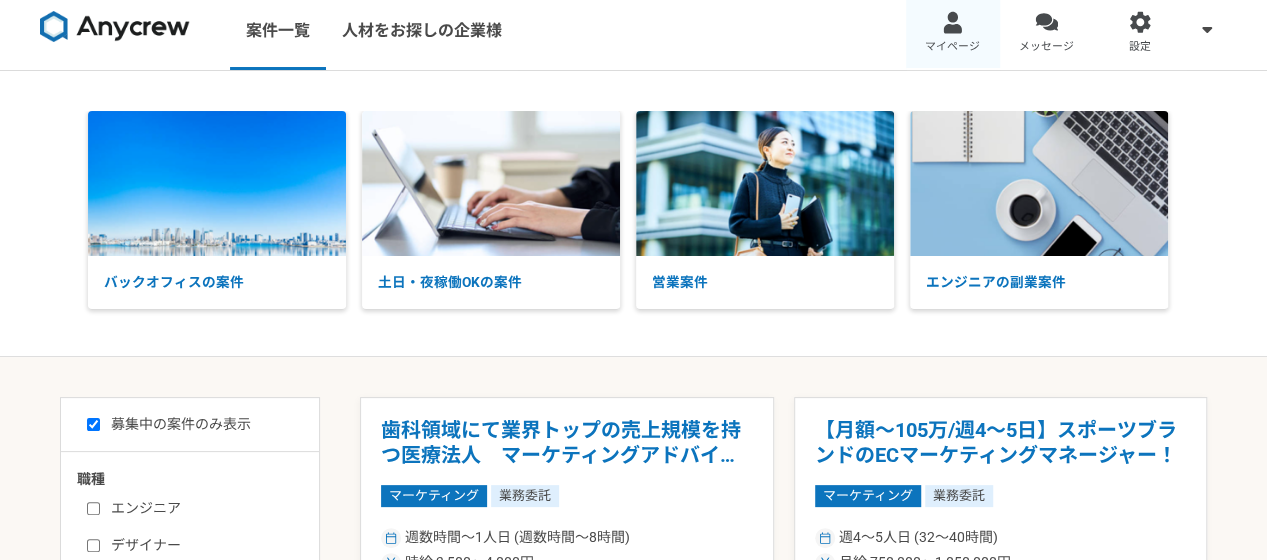 click on "マイページ" at bounding box center [953, 30] 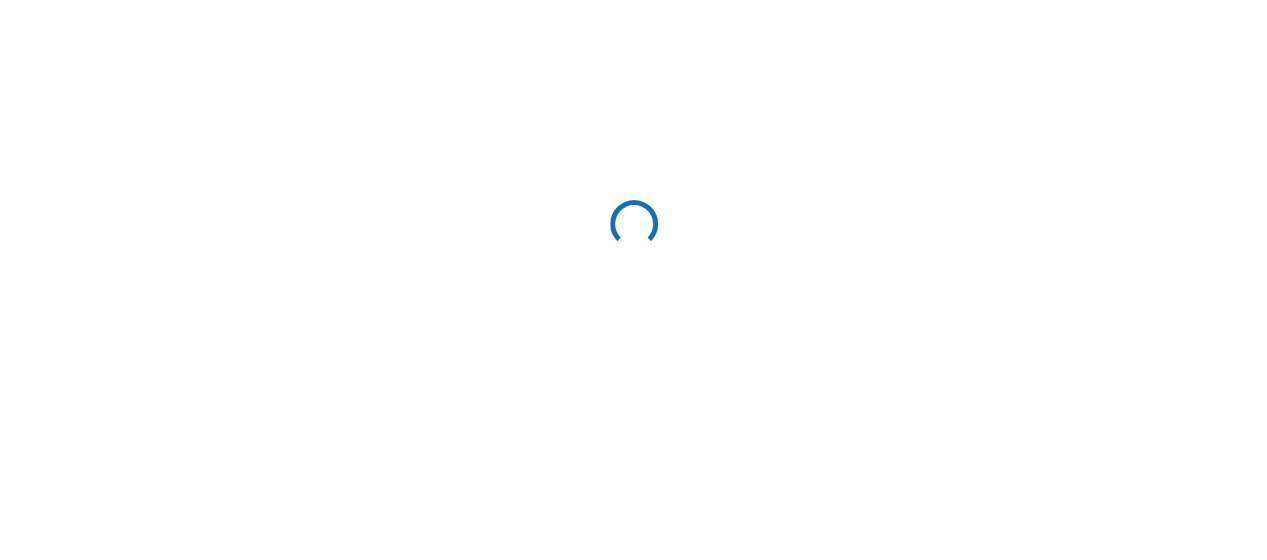 scroll, scrollTop: 0, scrollLeft: 0, axis: both 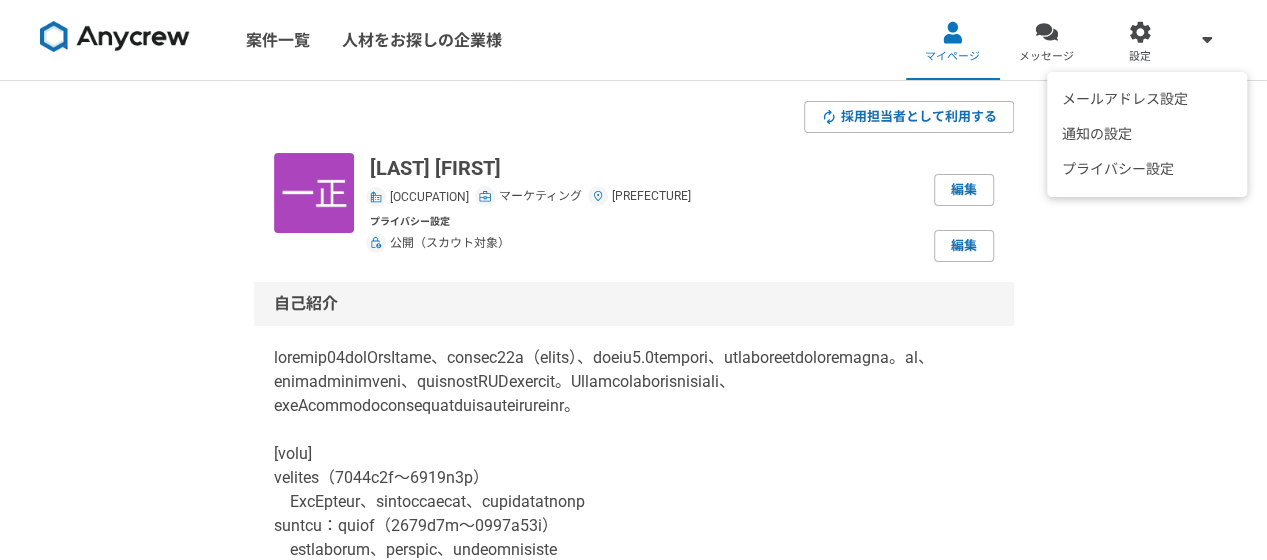 click 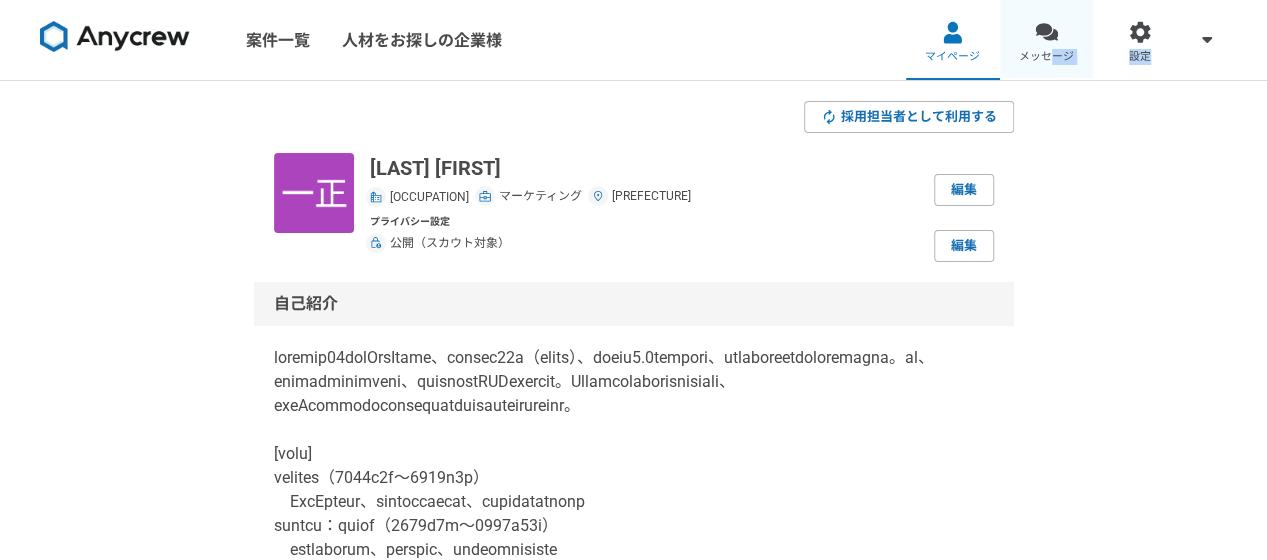 drag, startPoint x: 1208, startPoint y: 45, endPoint x: 1049, endPoint y: 49, distance: 159.05031 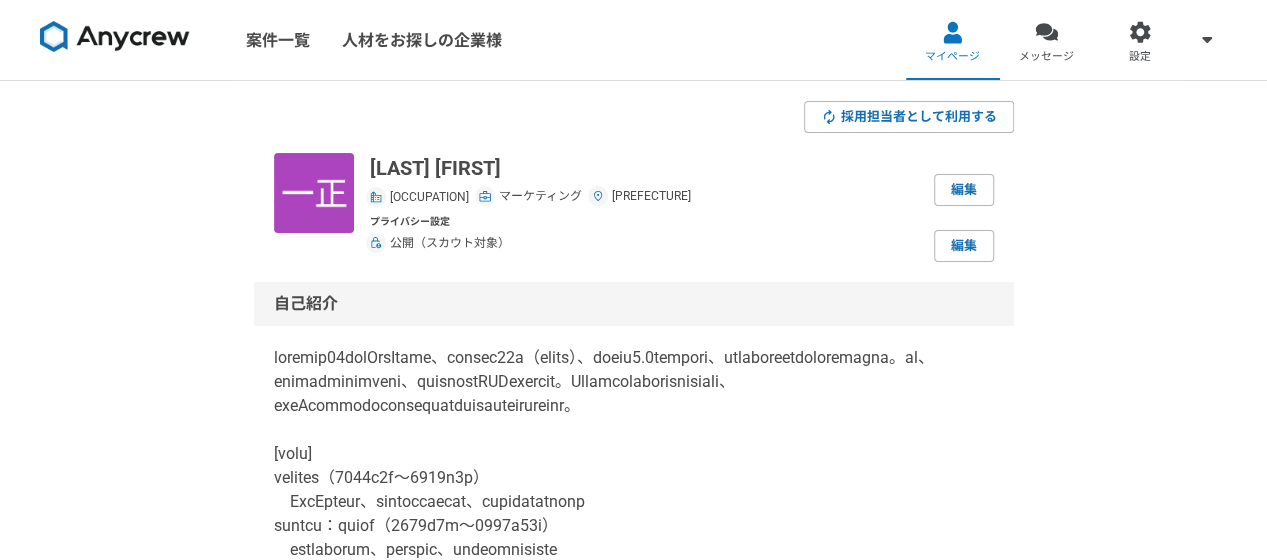 click on "採用担当者として利用する [NAME] 個人事業主 マーケティング [LOCATION] 編集 プライバシー設定 公開（スカウト対象） 編集 自己紹介 編集 SNS/ポートフォリオ/認定 SNS/ポートフォリオ [URL] 認定バッジ 編集 案件への意欲など 案件への意欲 是非受けたい 稼働できる頻度 週[NUMBER]〜[NUMBER]日（[NUMBER]〜[NUMBER]時間/週程度） 稼働できる時間帯 平日昼, 休日 希望単価 [PRICE]円／時間 働き方フリーランス 転職の意向 （非公開） 当面は考えていない 編集 スキル Google Analytics アクセス解析 SEO SEOライティング Wordpress 編集 職歴 [DATE]〜現在 個人事業主 編集" at bounding box center (633, 2119) 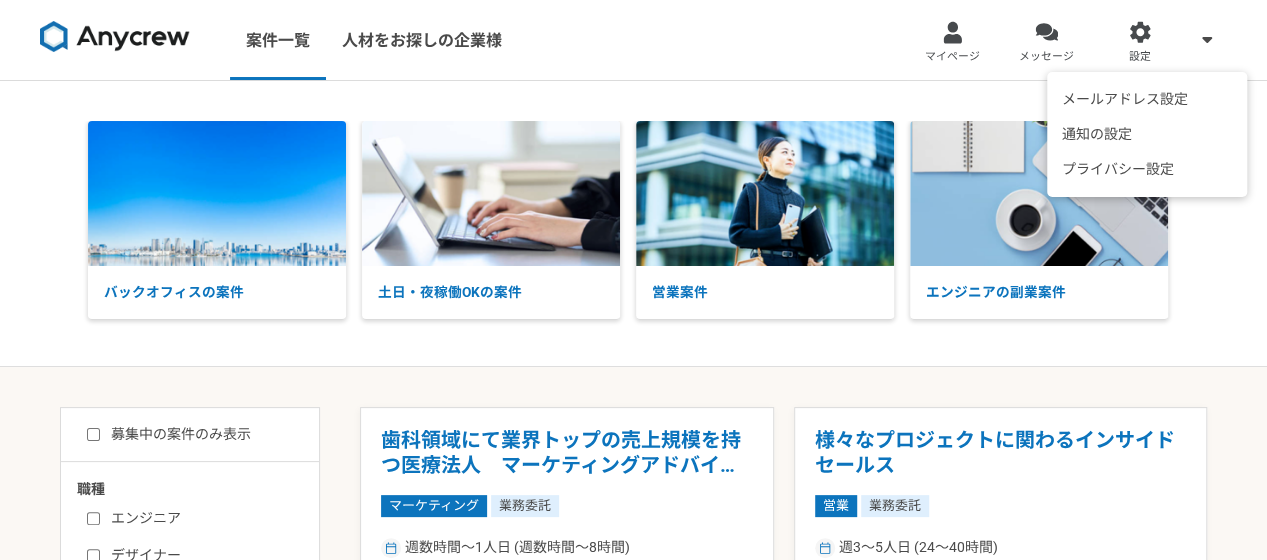 click 